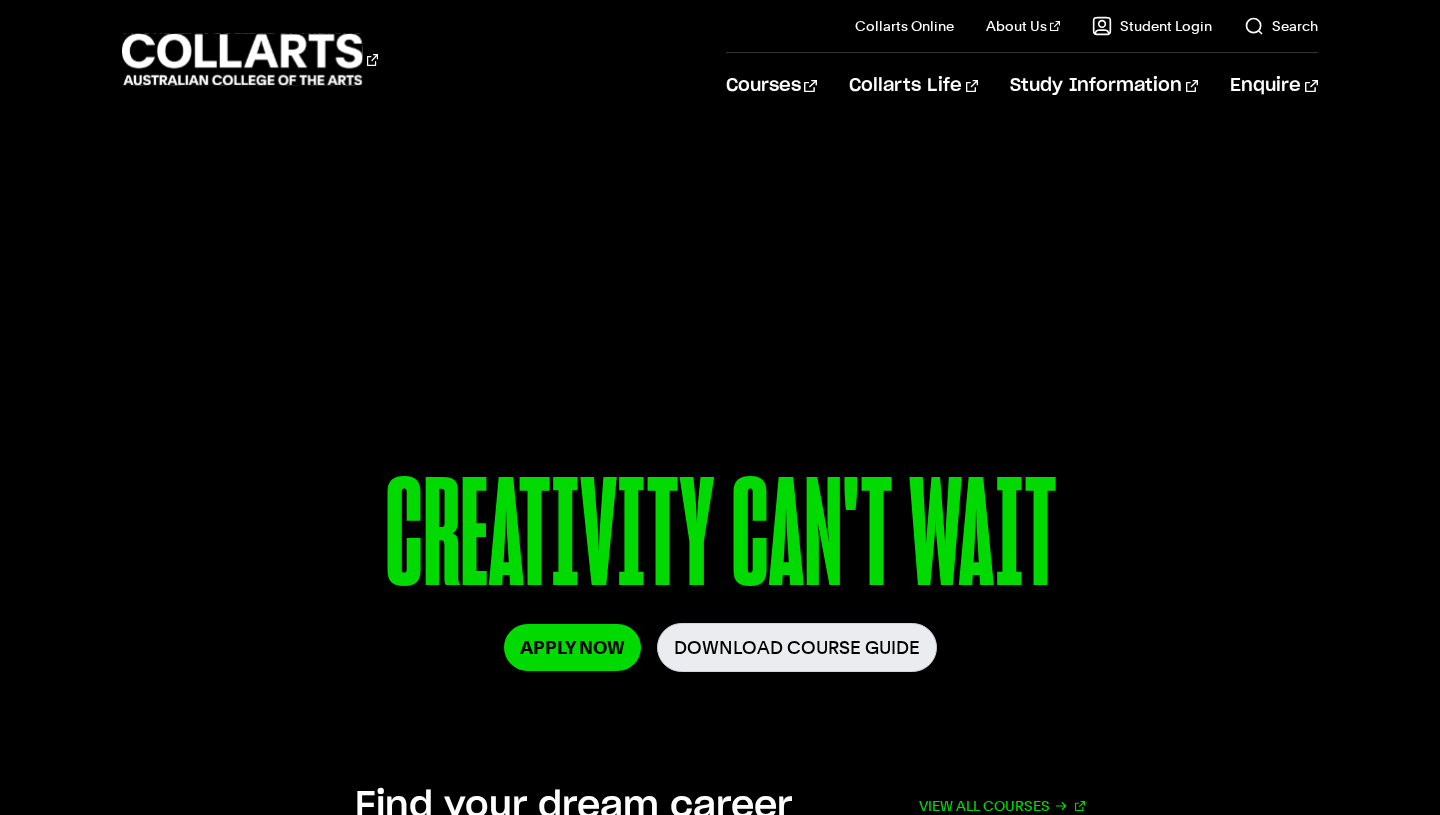 scroll, scrollTop: 0, scrollLeft: 0, axis: both 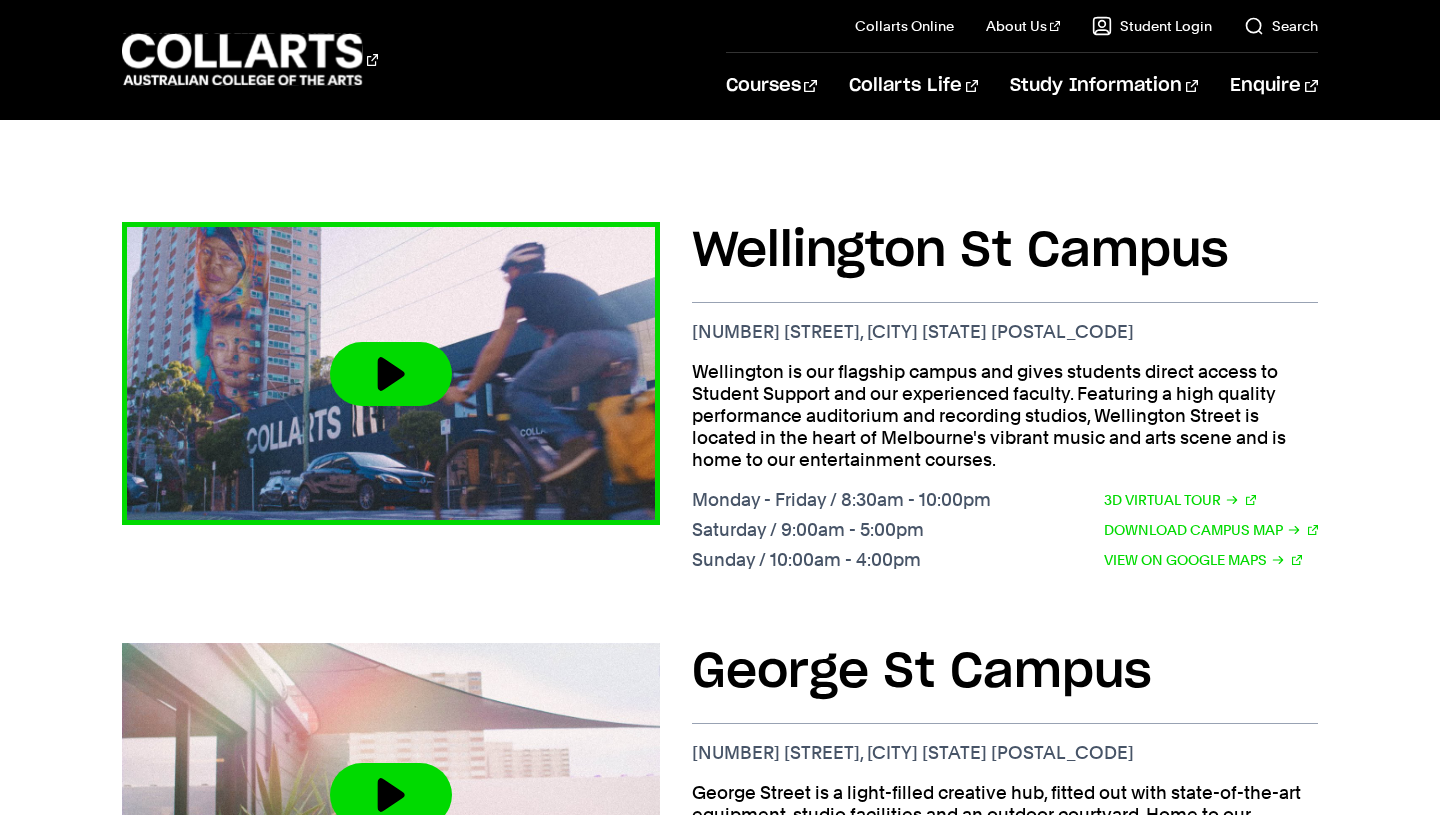 click at bounding box center (391, 374) 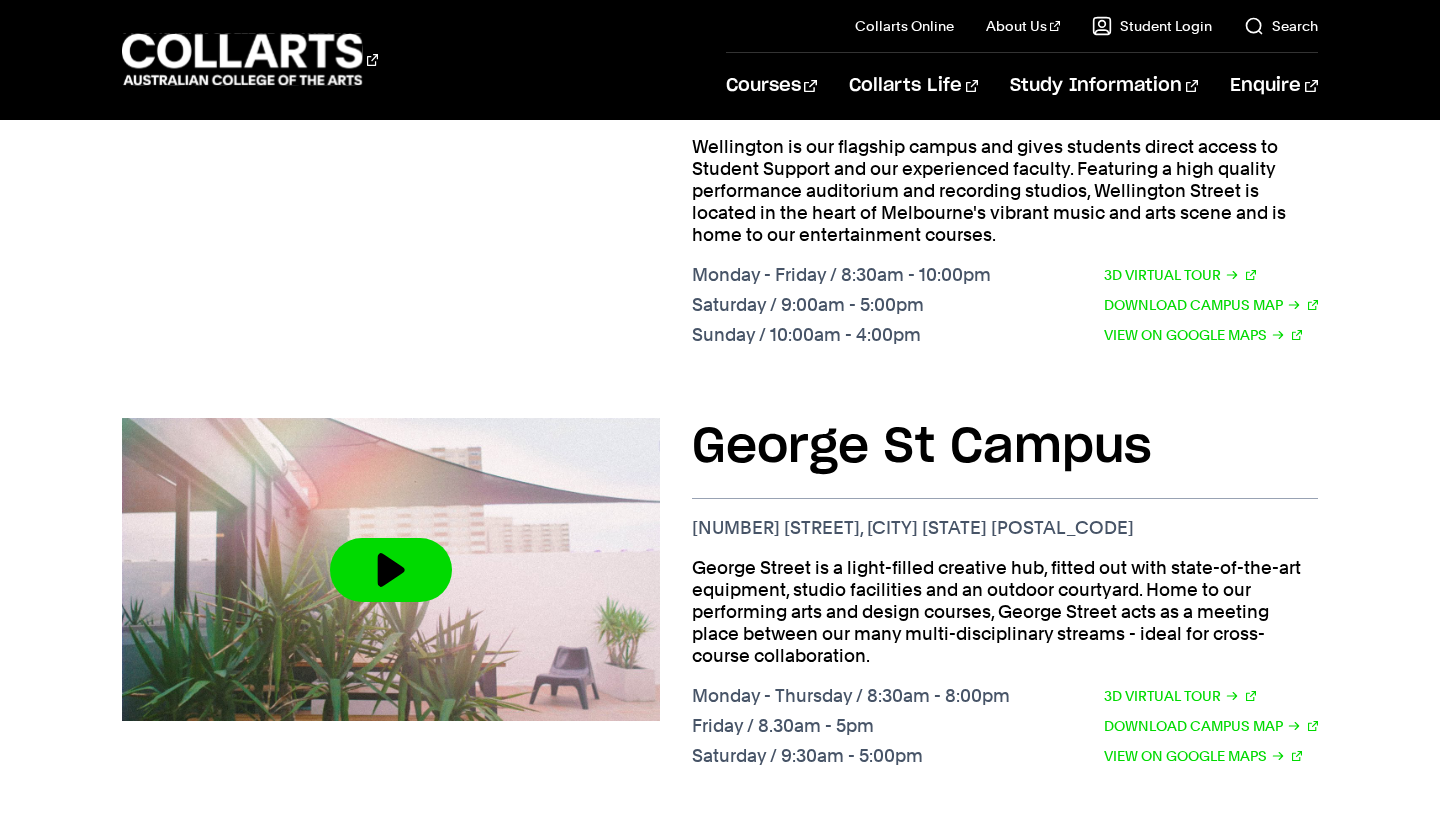 scroll, scrollTop: 957, scrollLeft: 0, axis: vertical 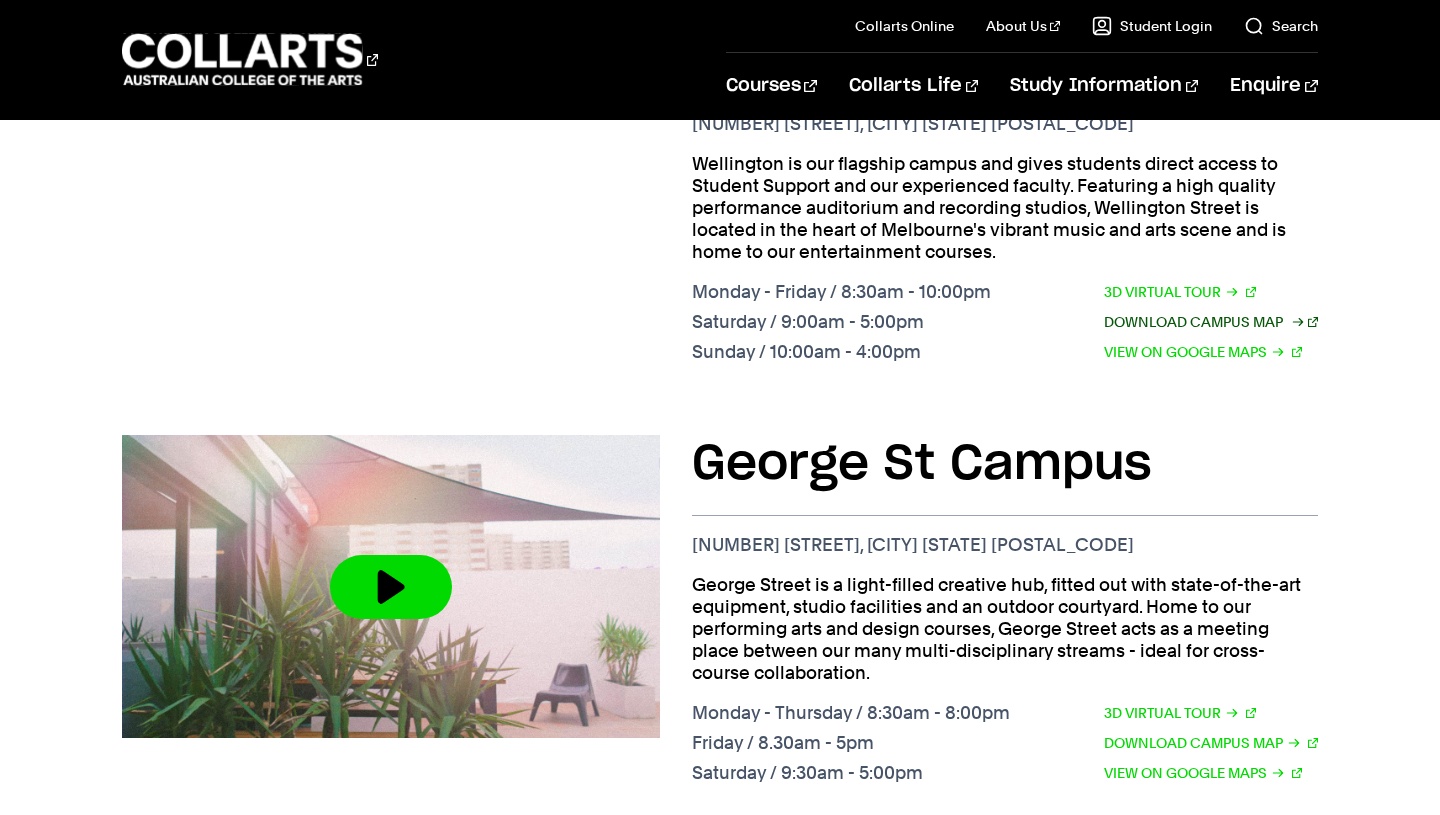 click on "Download Campus Map" at bounding box center [1211, 322] 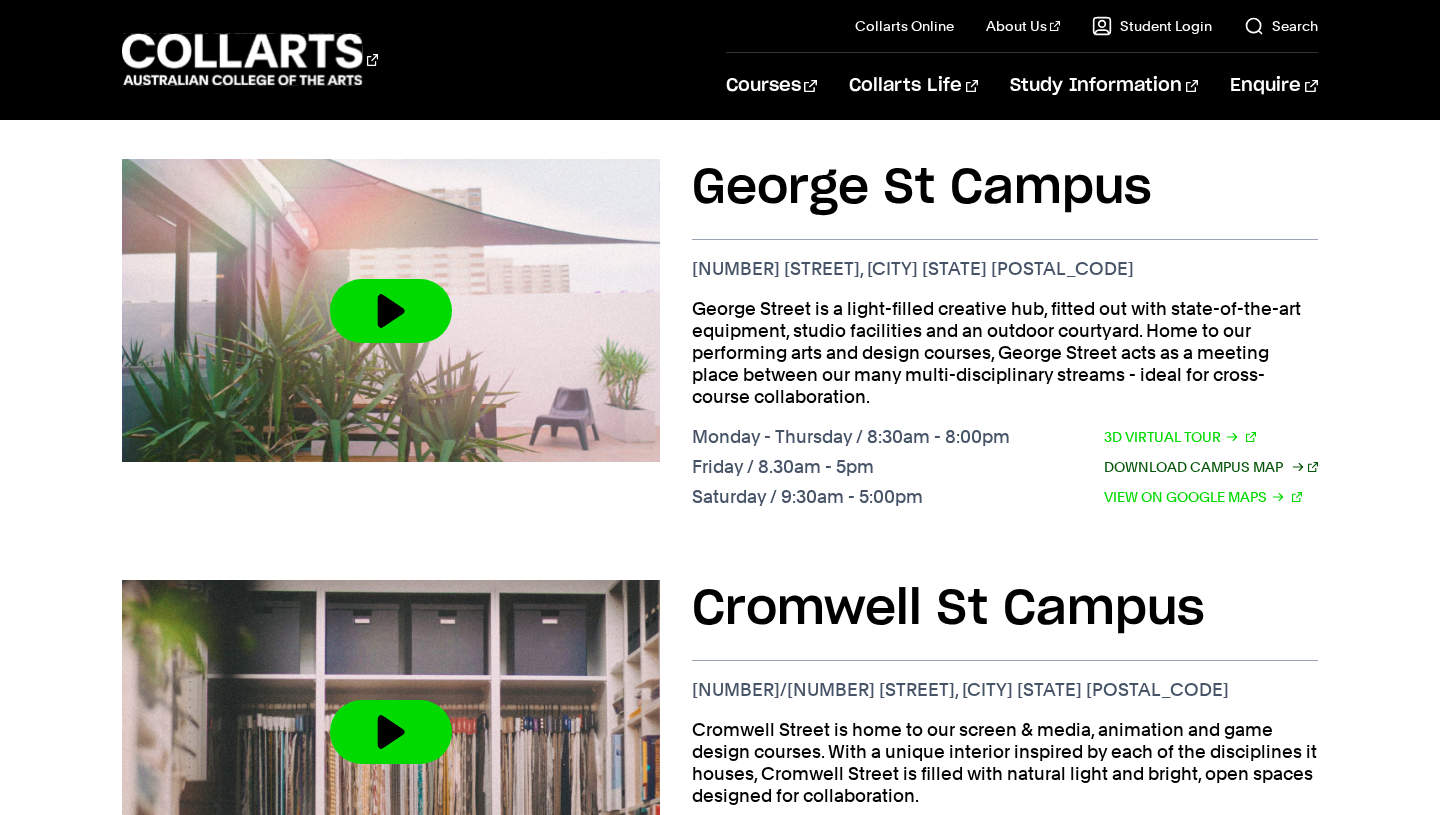 scroll, scrollTop: 0, scrollLeft: 0, axis: both 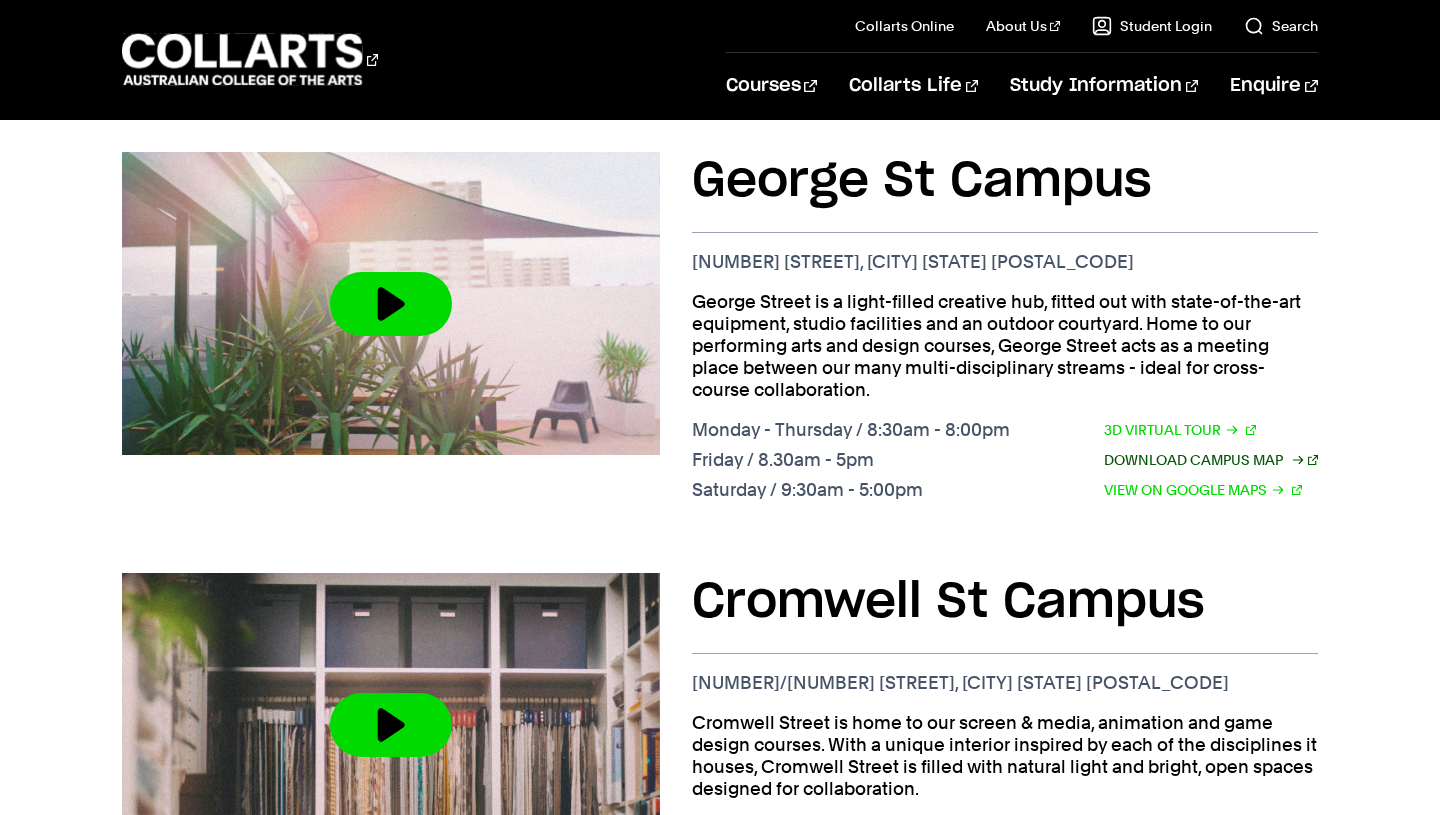 click on "Download Campus Map" at bounding box center (1211, 460) 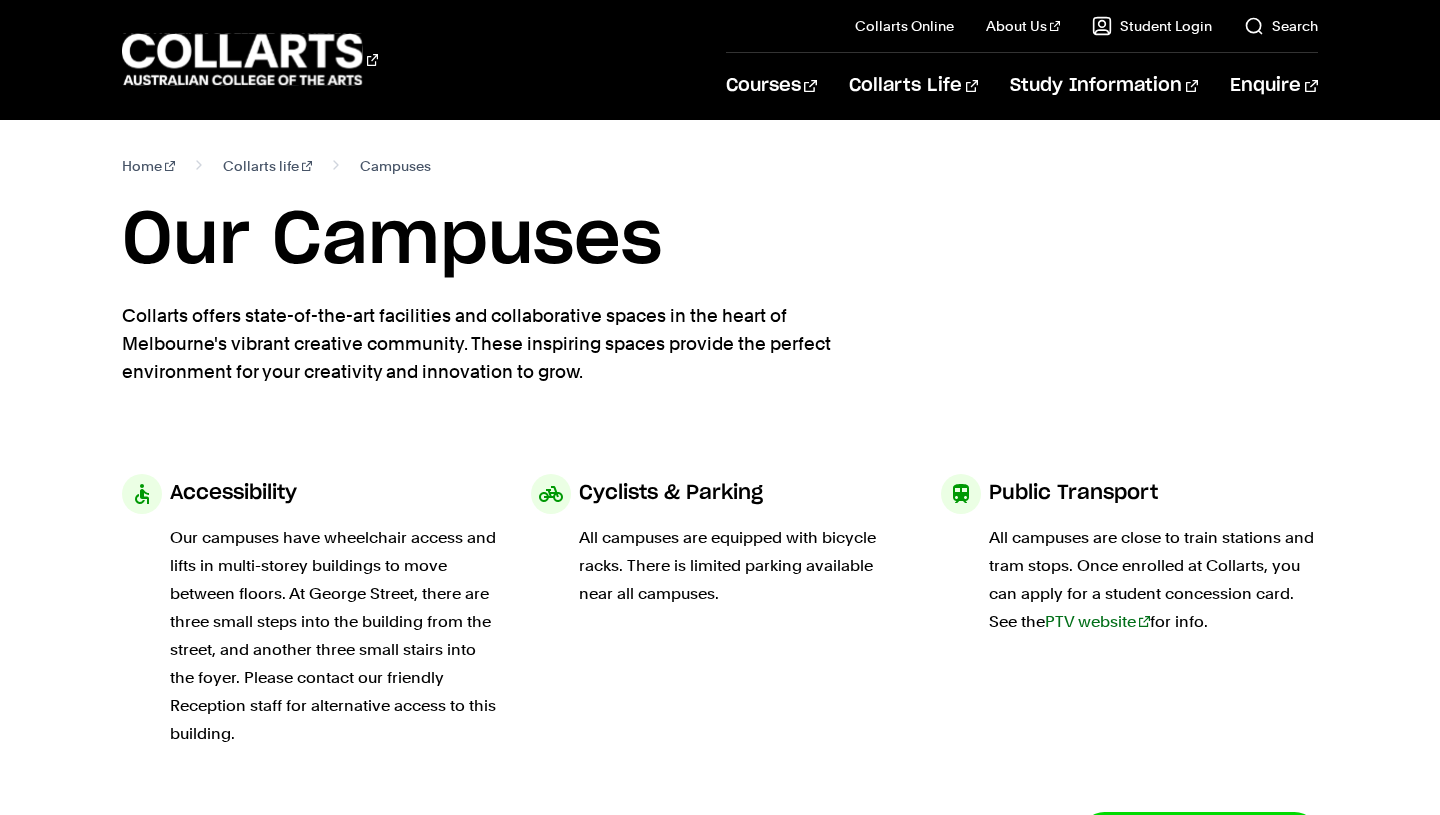 scroll, scrollTop: 1425, scrollLeft: 0, axis: vertical 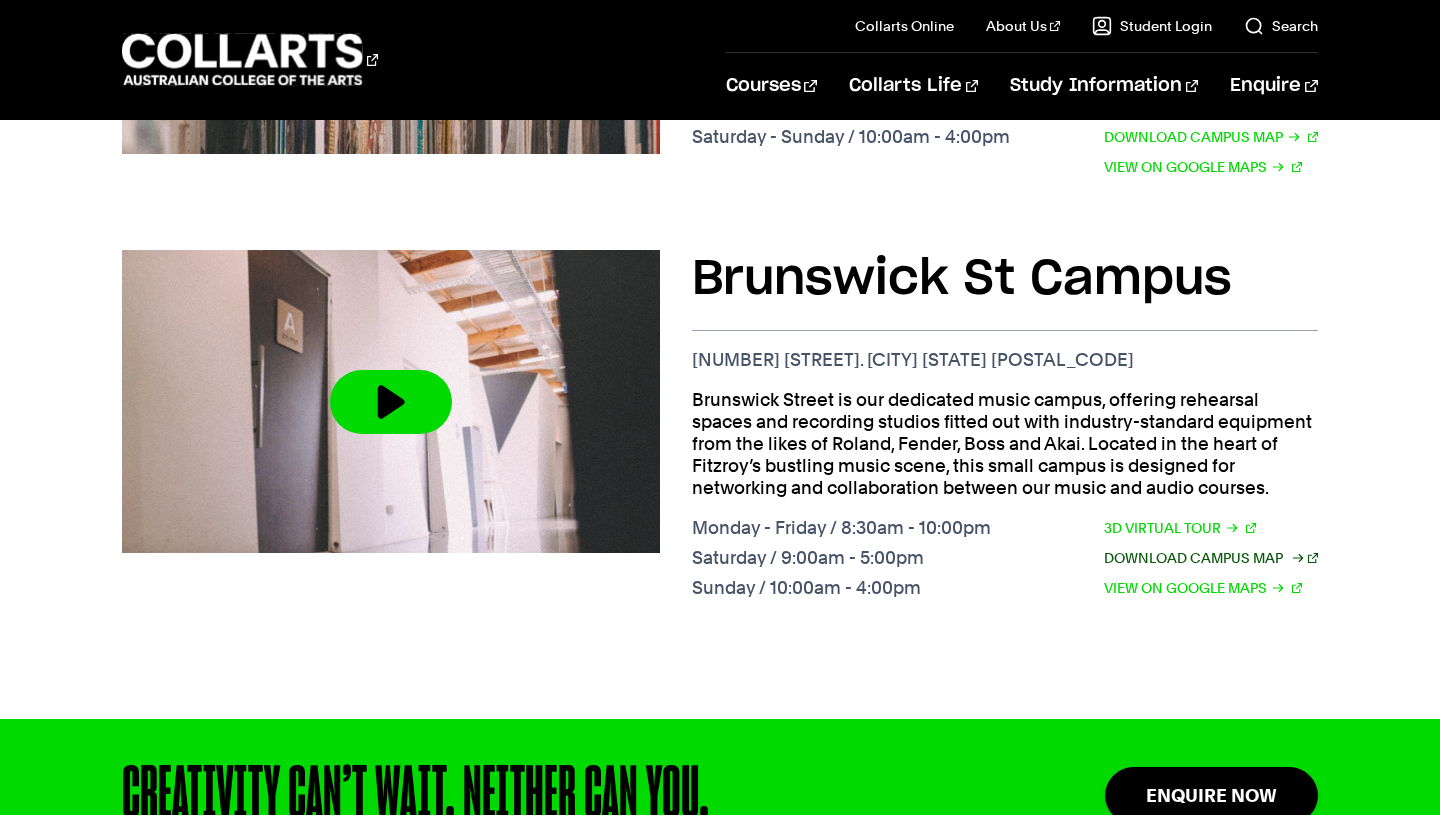 click on "Download Campus Map" at bounding box center [1211, 558] 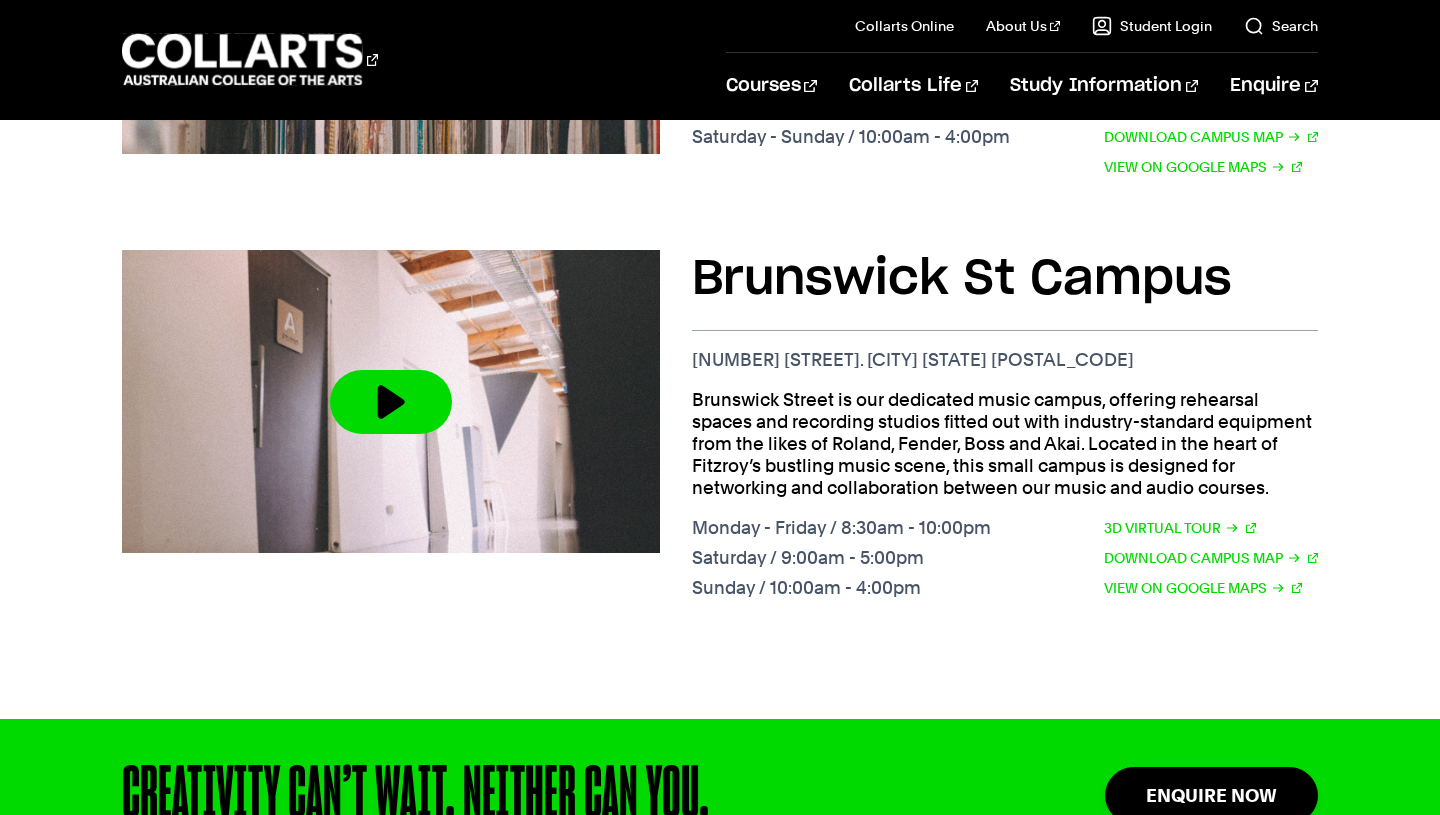 scroll, scrollTop: 0, scrollLeft: 0, axis: both 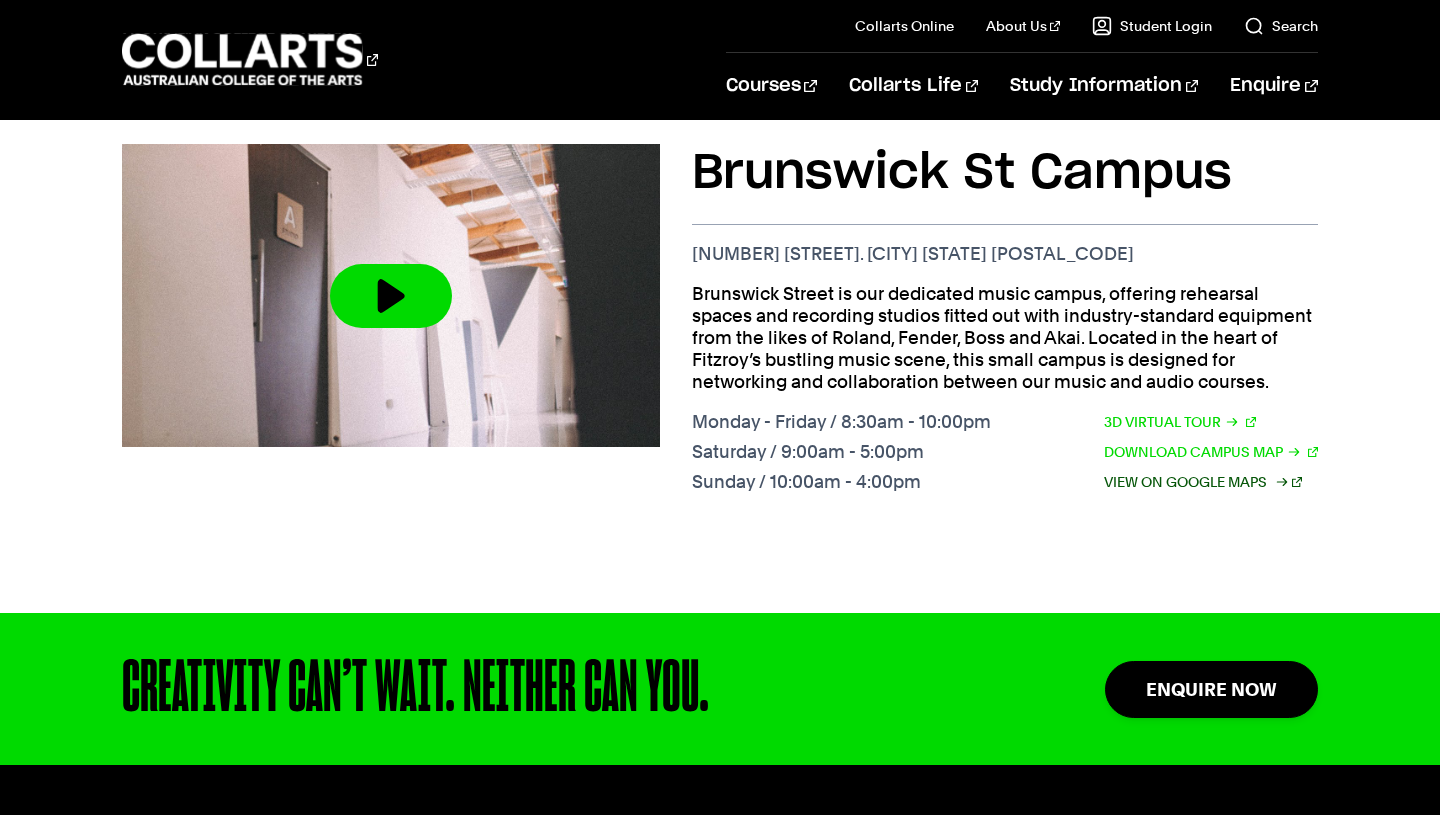 click on "View on Google Maps" at bounding box center (1203, 482) 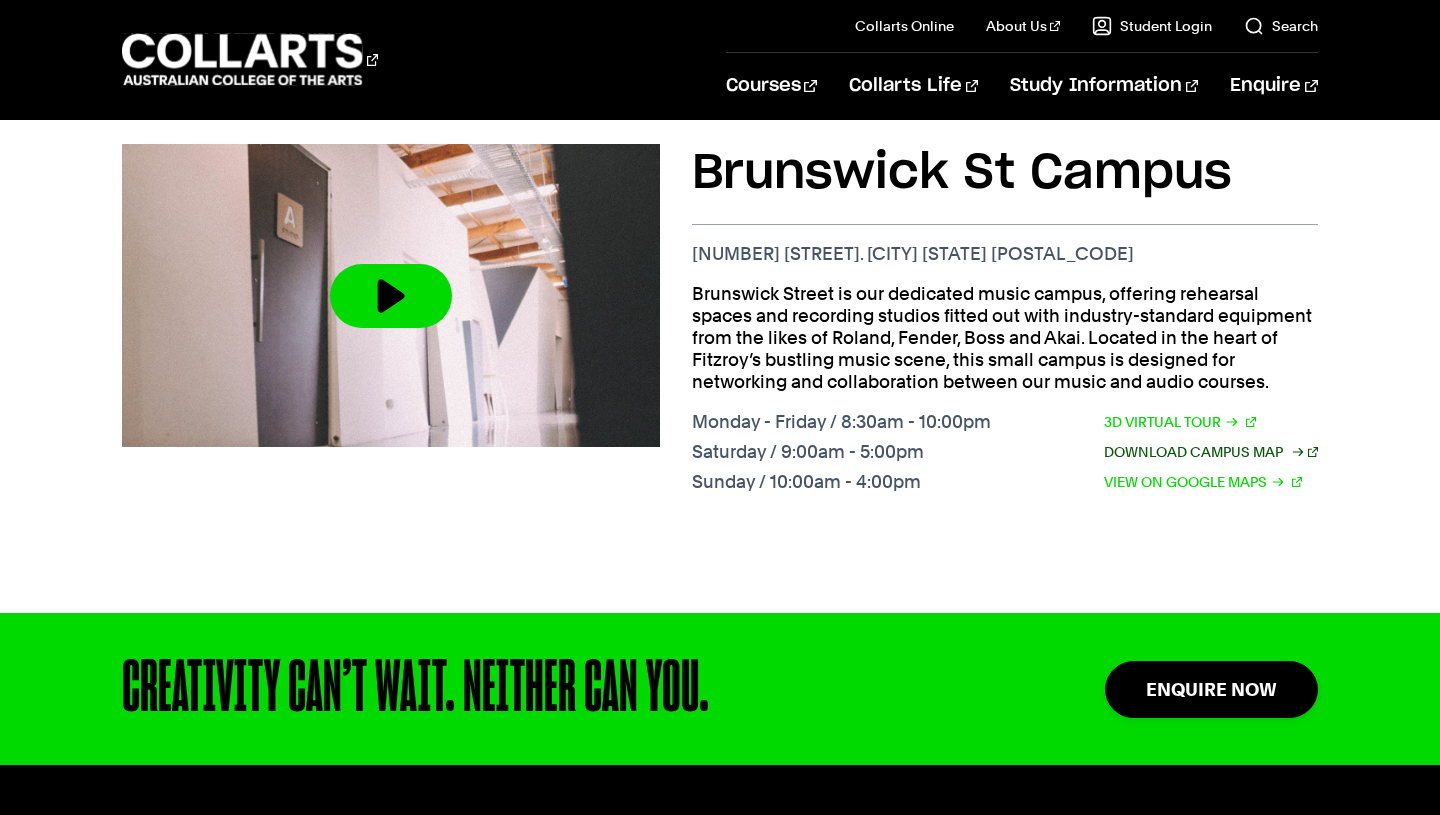 click on "Download Campus Map" at bounding box center (1211, 452) 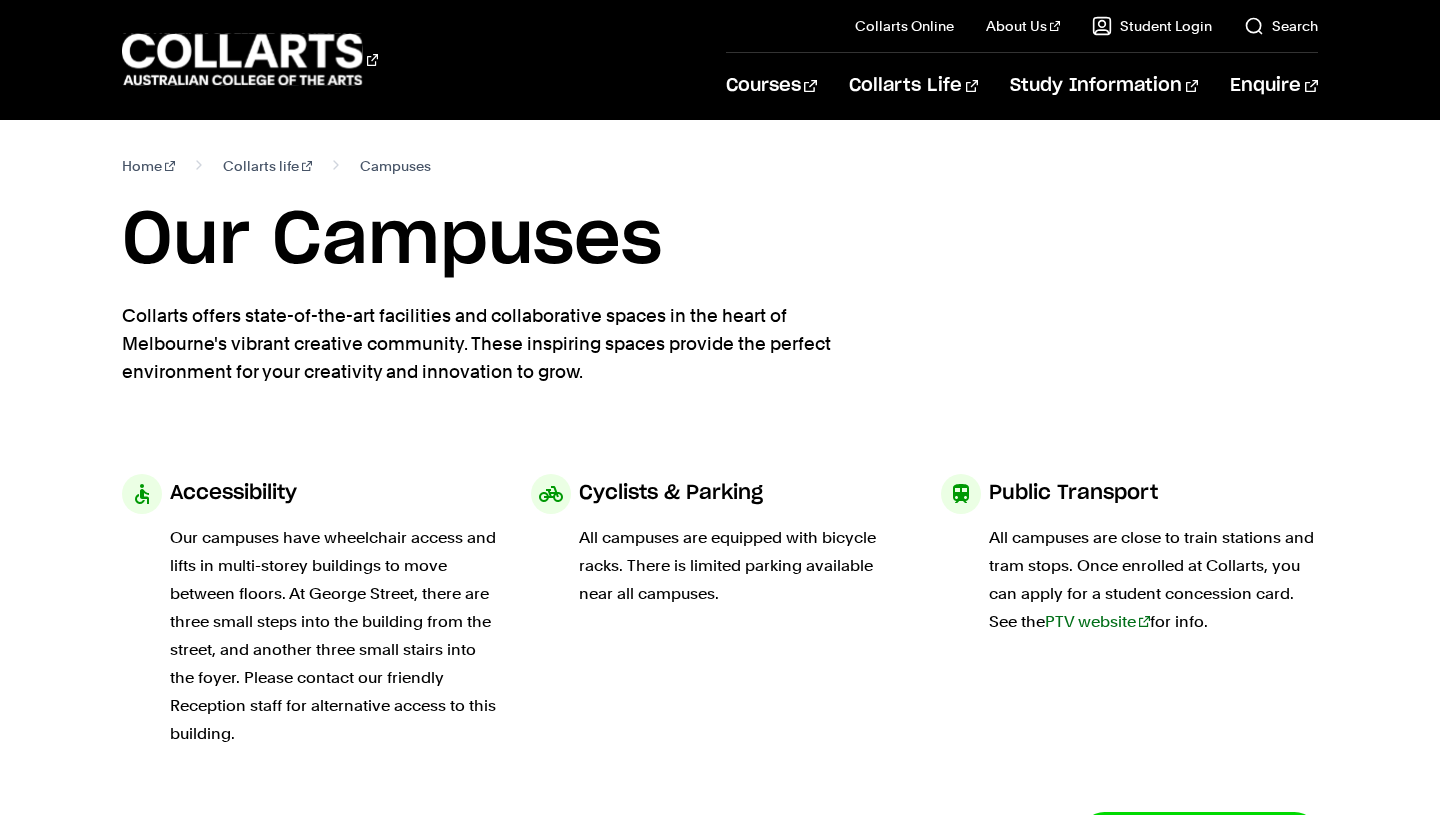 scroll, scrollTop: 2118, scrollLeft: 0, axis: vertical 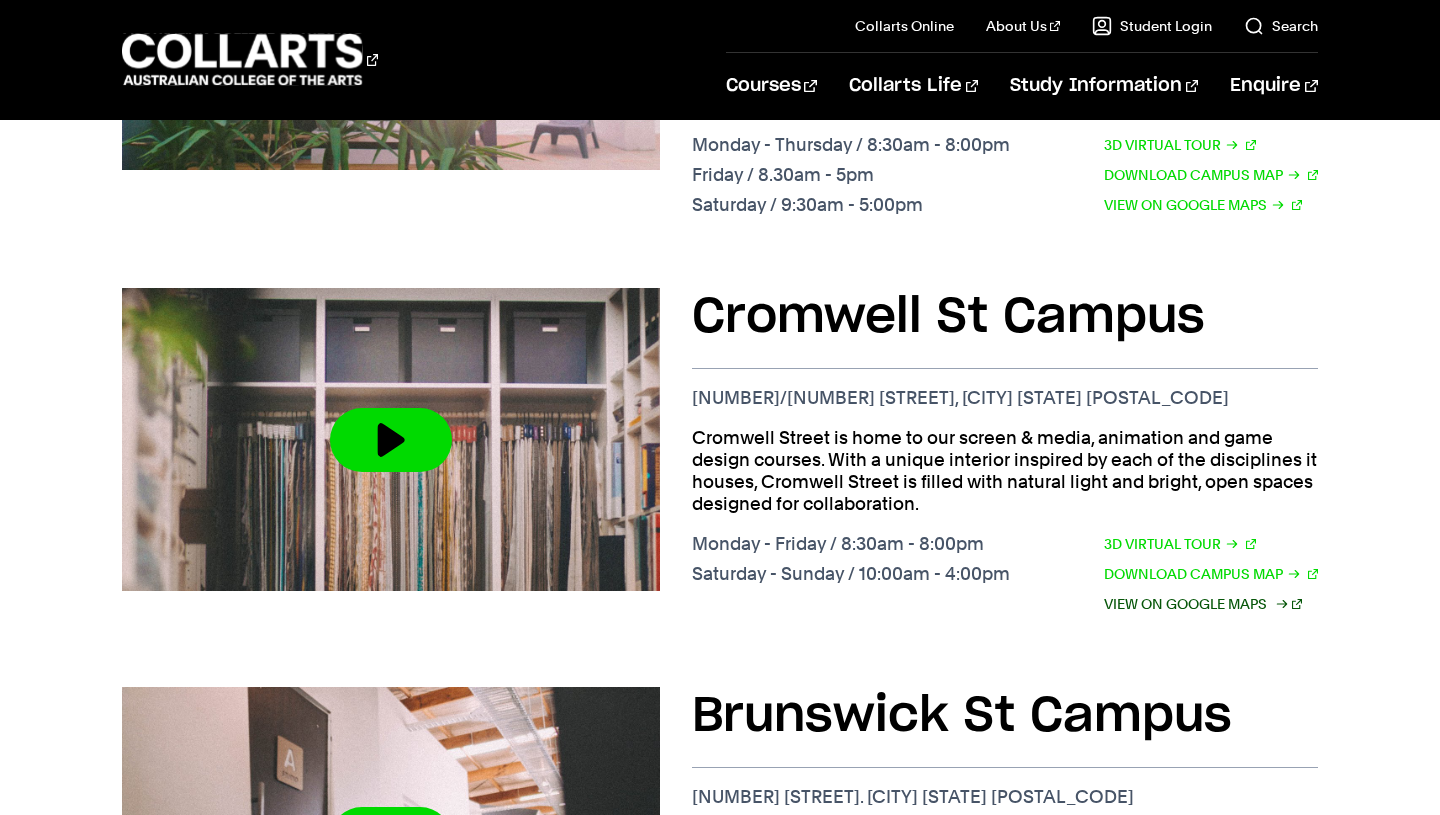 click on "View on Google Maps" at bounding box center [1203, 604] 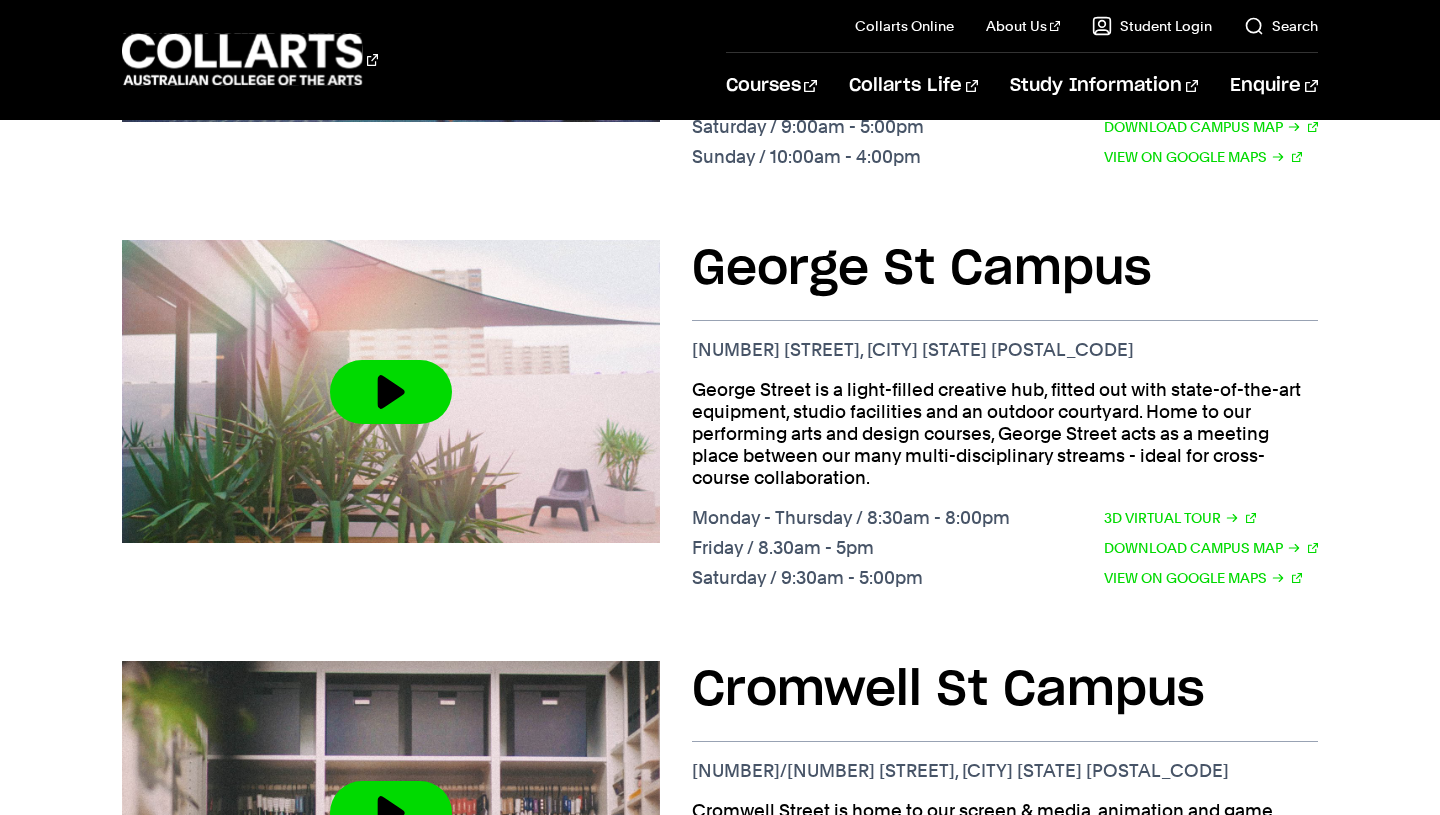 scroll, scrollTop: 1128, scrollLeft: 0, axis: vertical 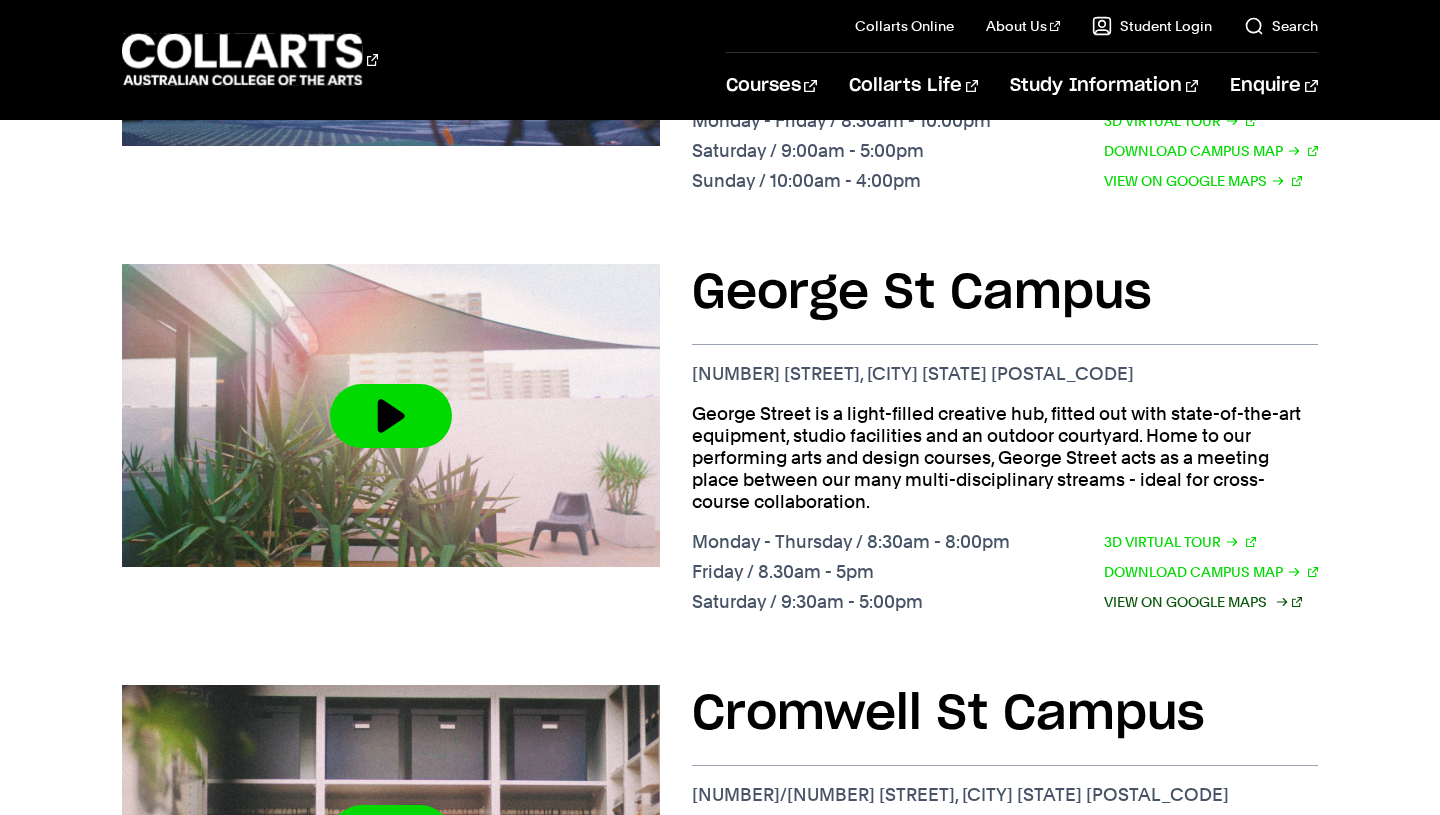 click on "View on Google Maps" at bounding box center [1203, 602] 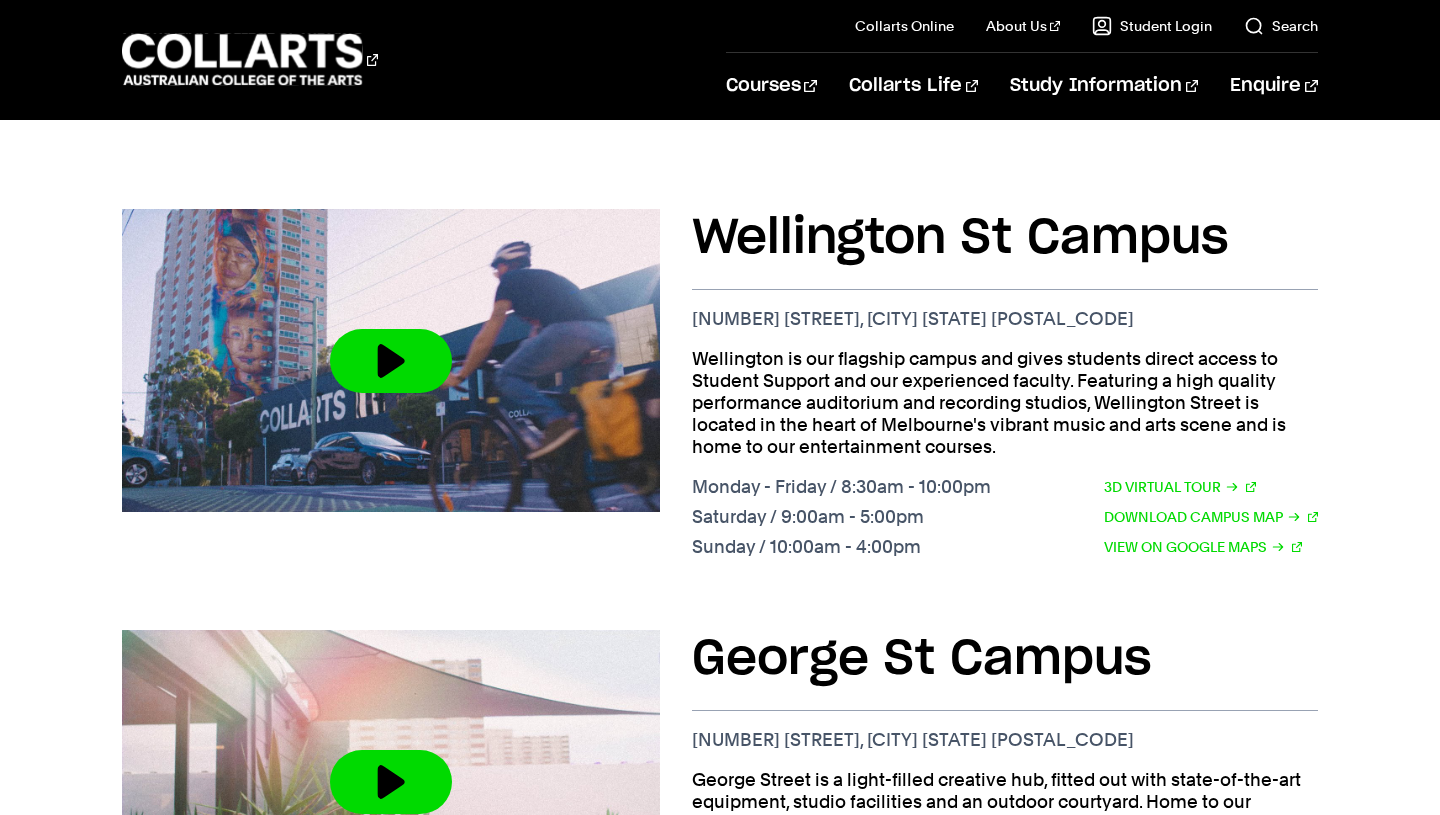 scroll, scrollTop: 706, scrollLeft: 0, axis: vertical 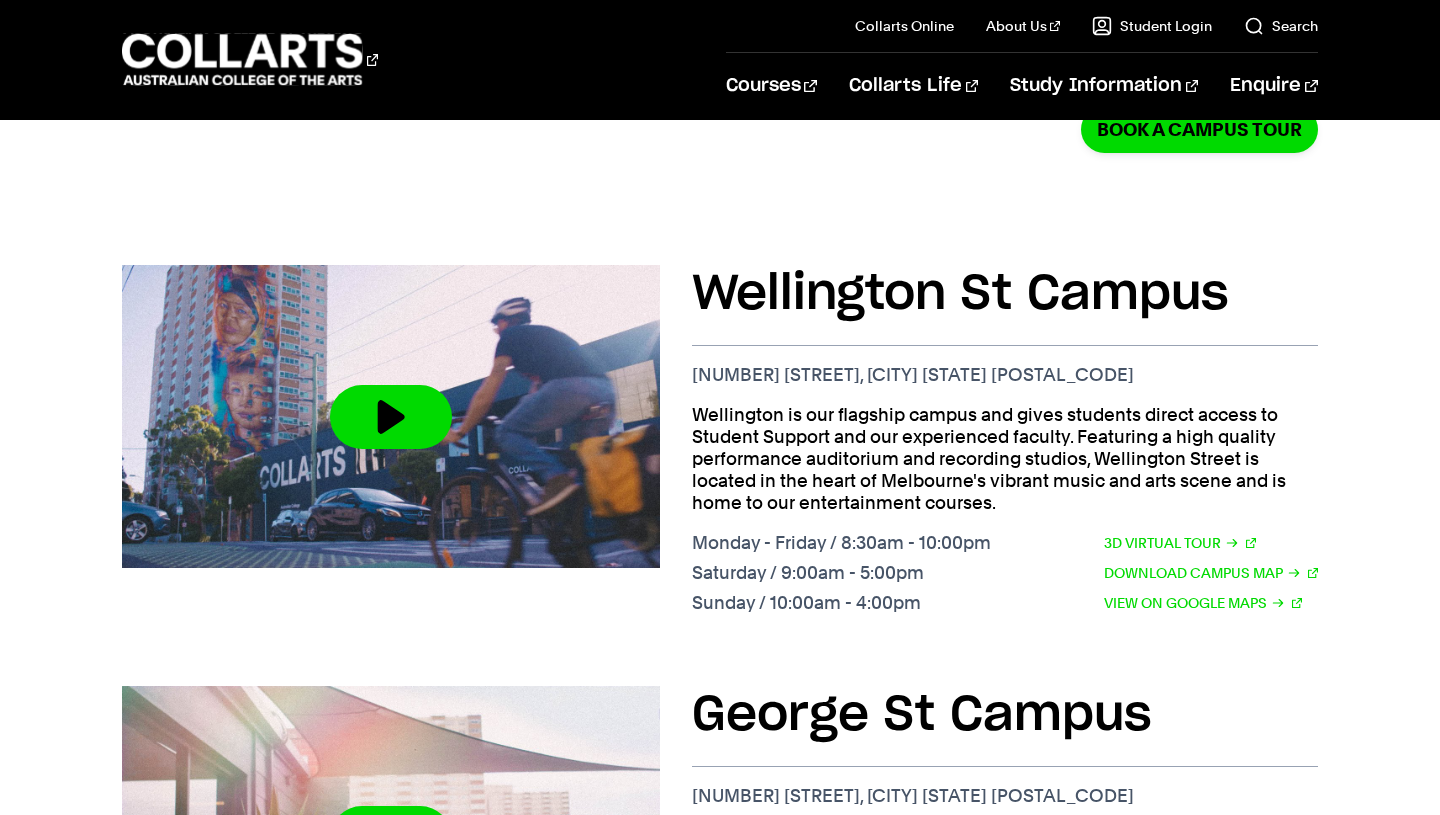 click on "Wellington is our flagship campus and gives students direct access to Student Support and our experienced faculty. Featuring a high quality performance auditorium and recording studios, Wellington Street is located in the heart of Melbourne's vibrant music and arts scene and is home to our entertainment courses." at bounding box center [1004, 459] 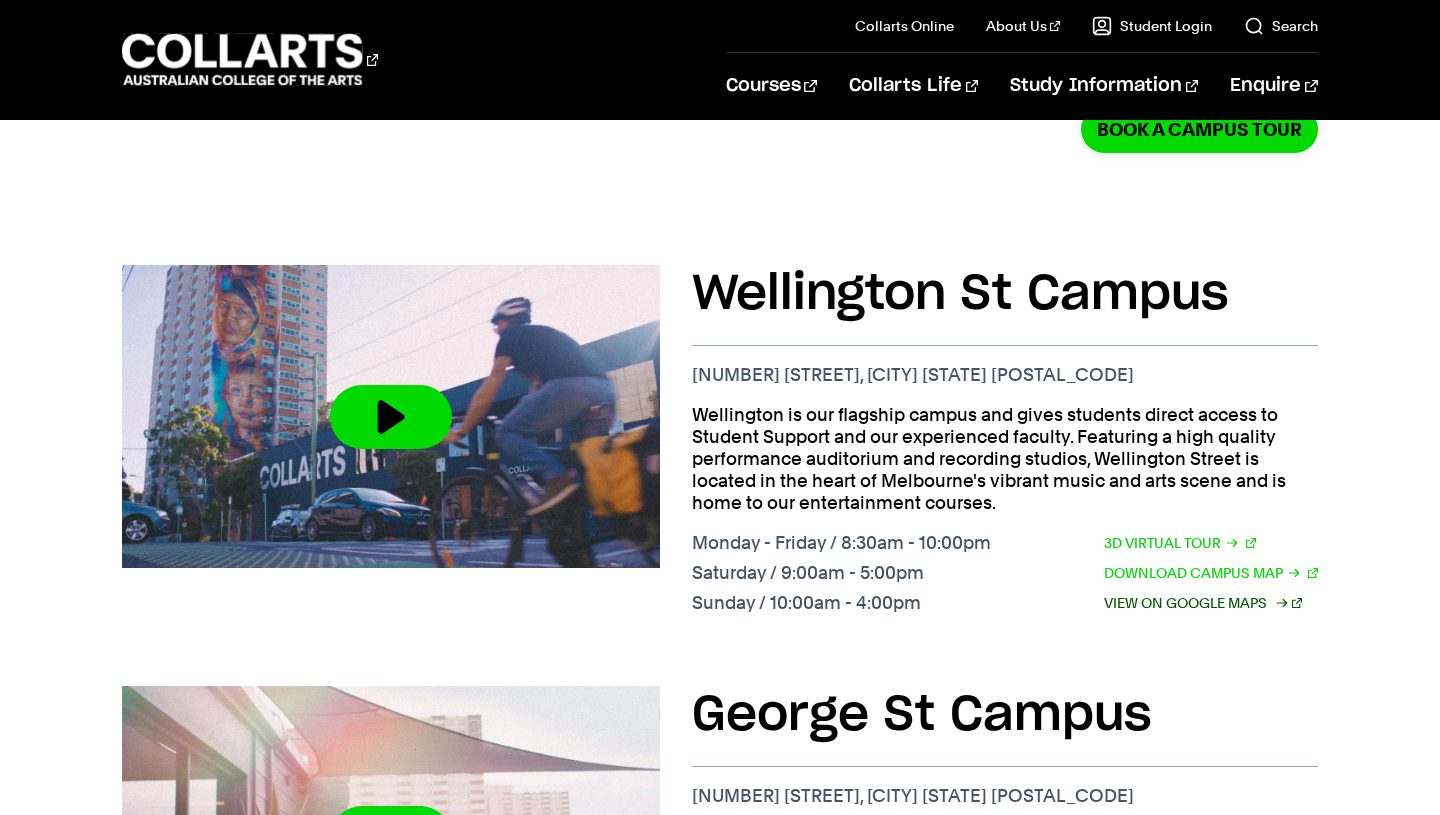 click on "View on Google Maps" at bounding box center [1203, 603] 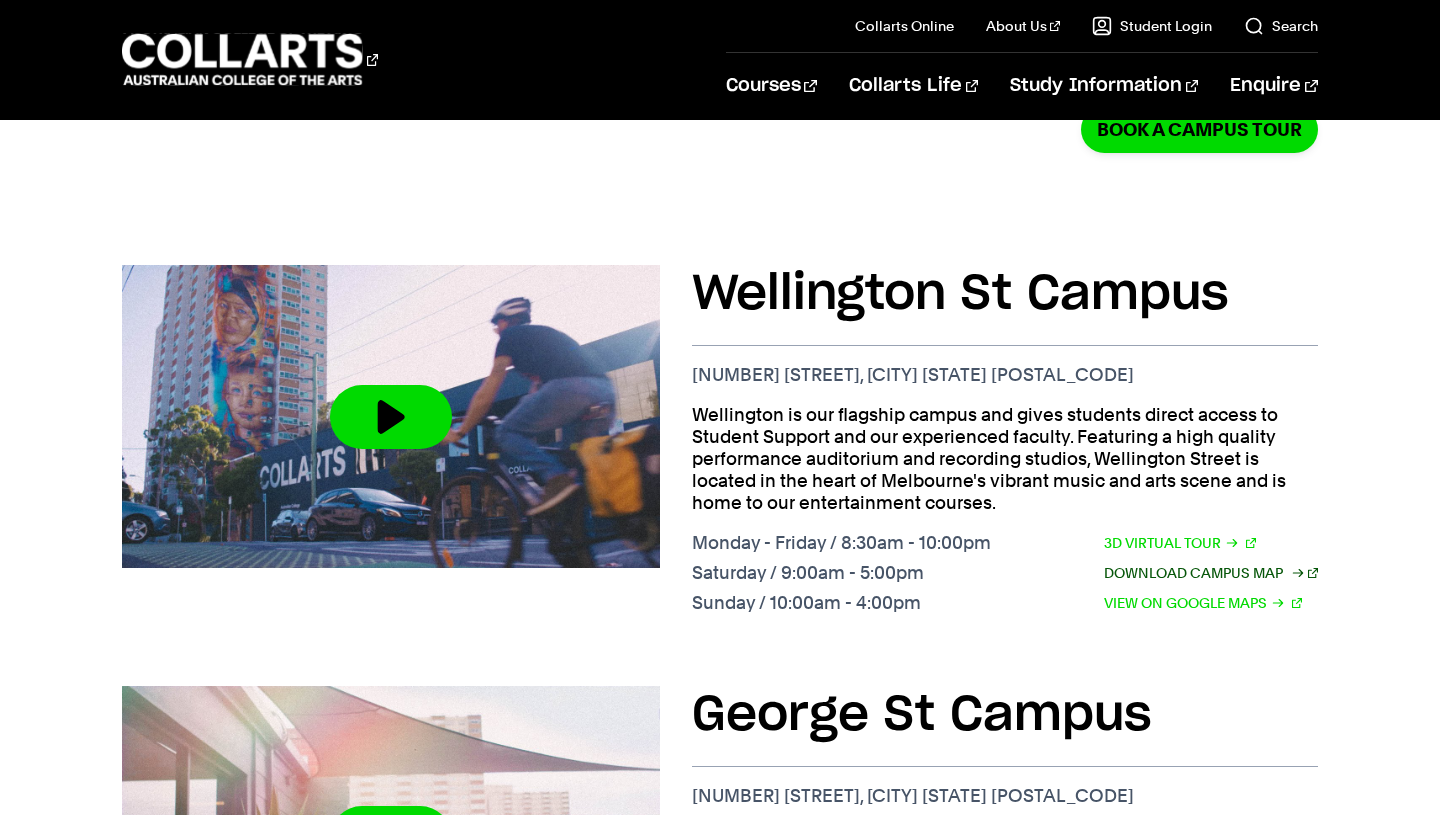 click on "Download Campus Map" at bounding box center [1211, 573] 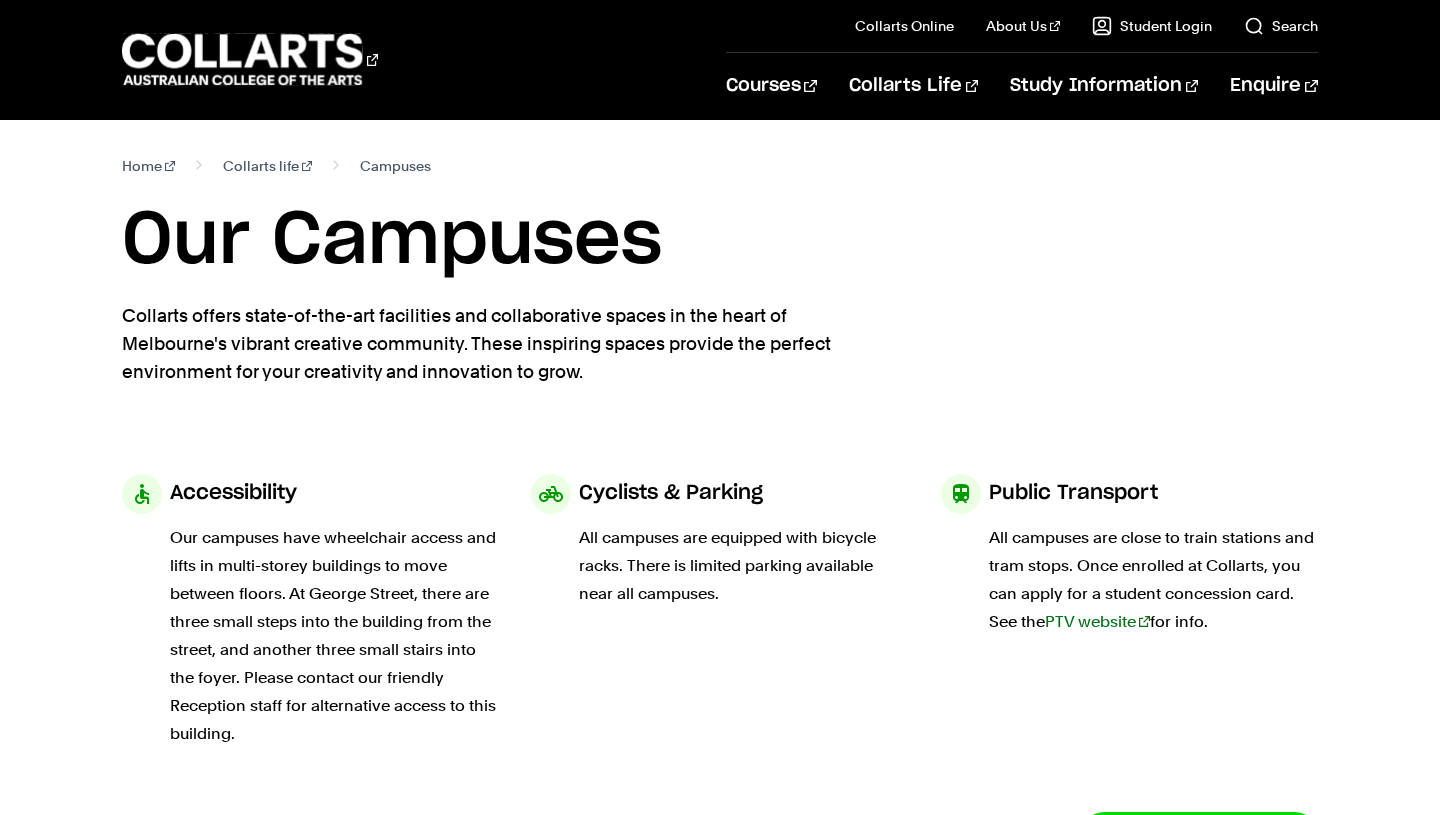 scroll, scrollTop: 0, scrollLeft: 0, axis: both 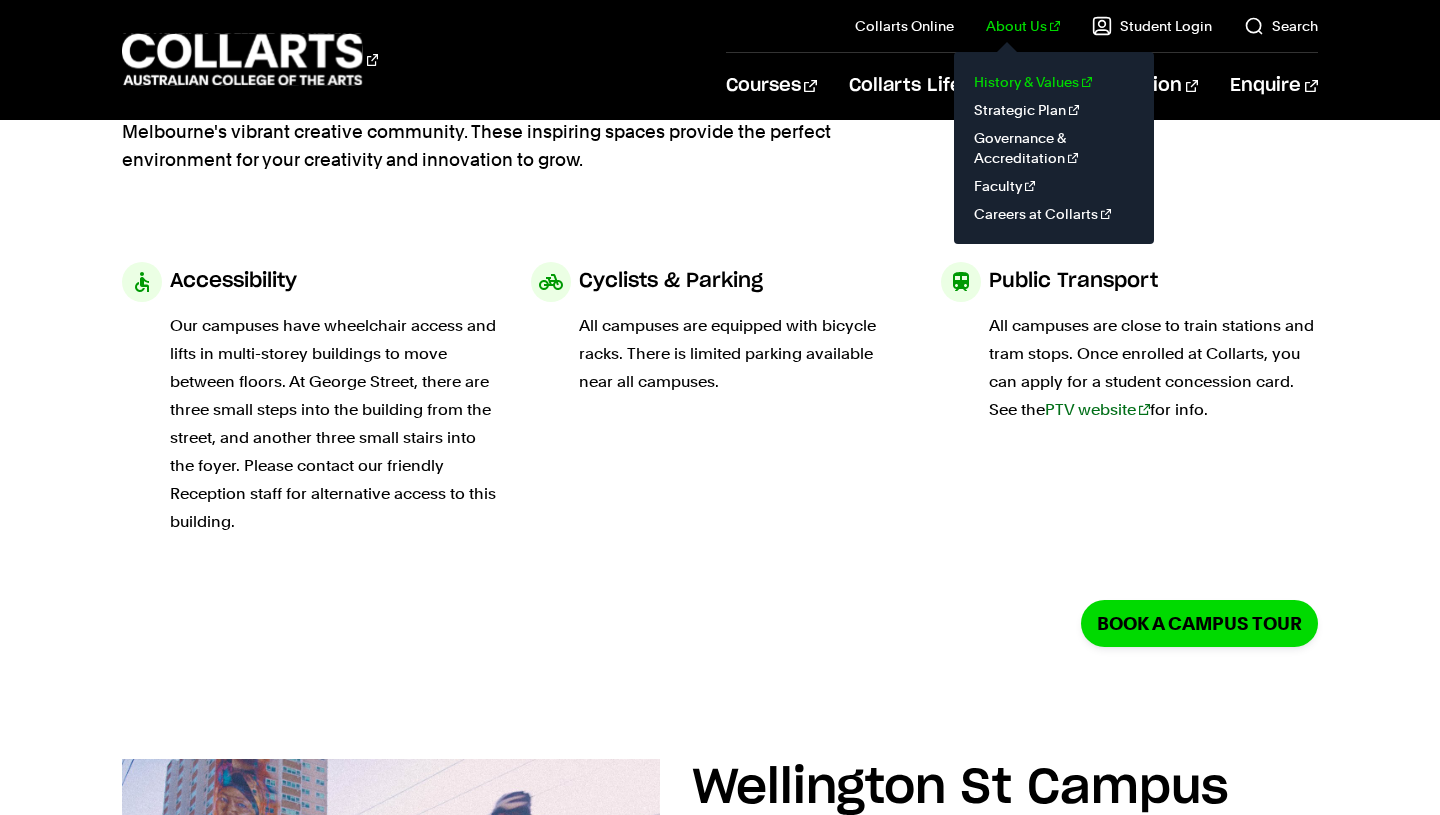 click on "History & Values" at bounding box center [1054, 82] 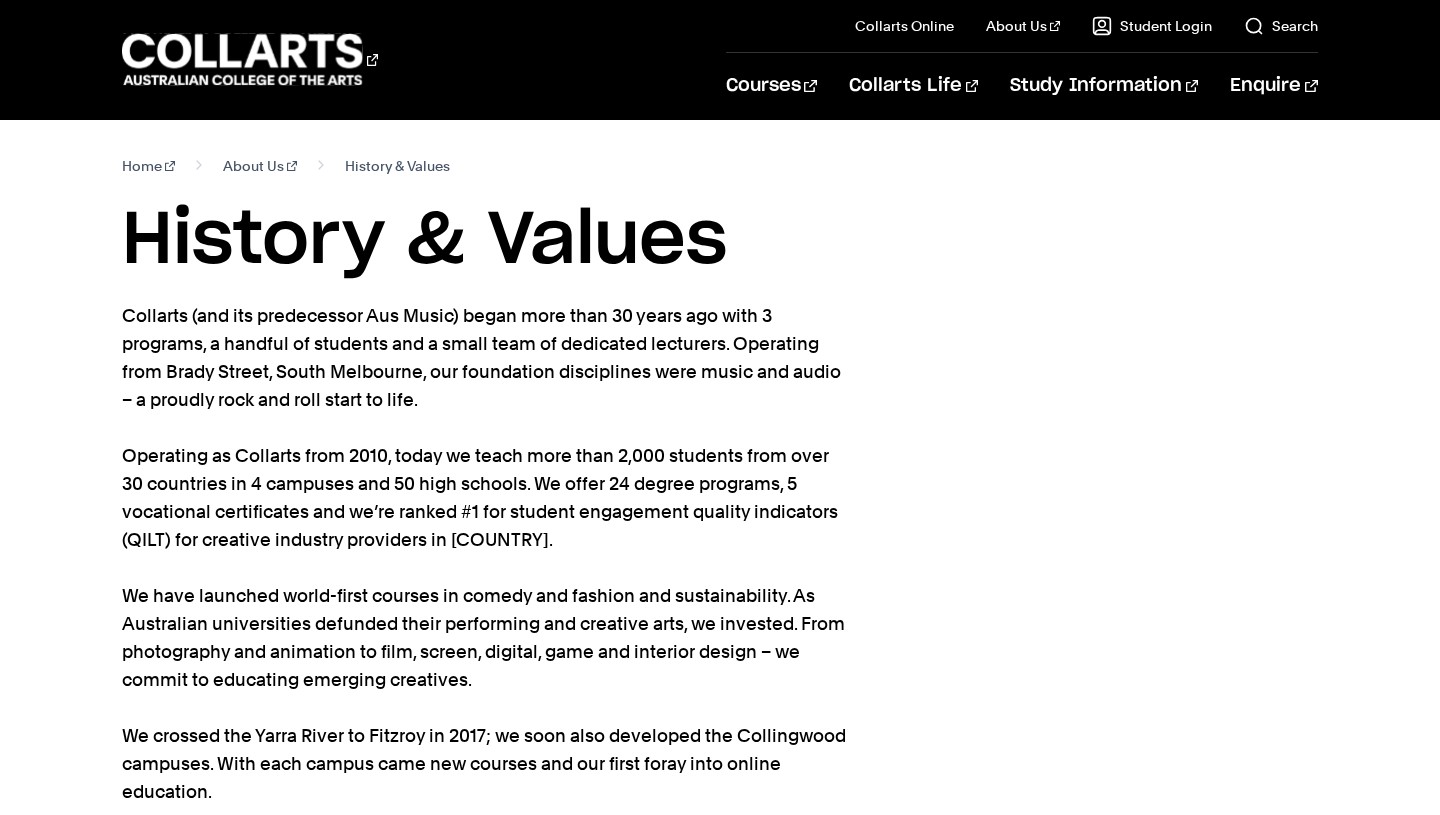 scroll, scrollTop: 0, scrollLeft: 0, axis: both 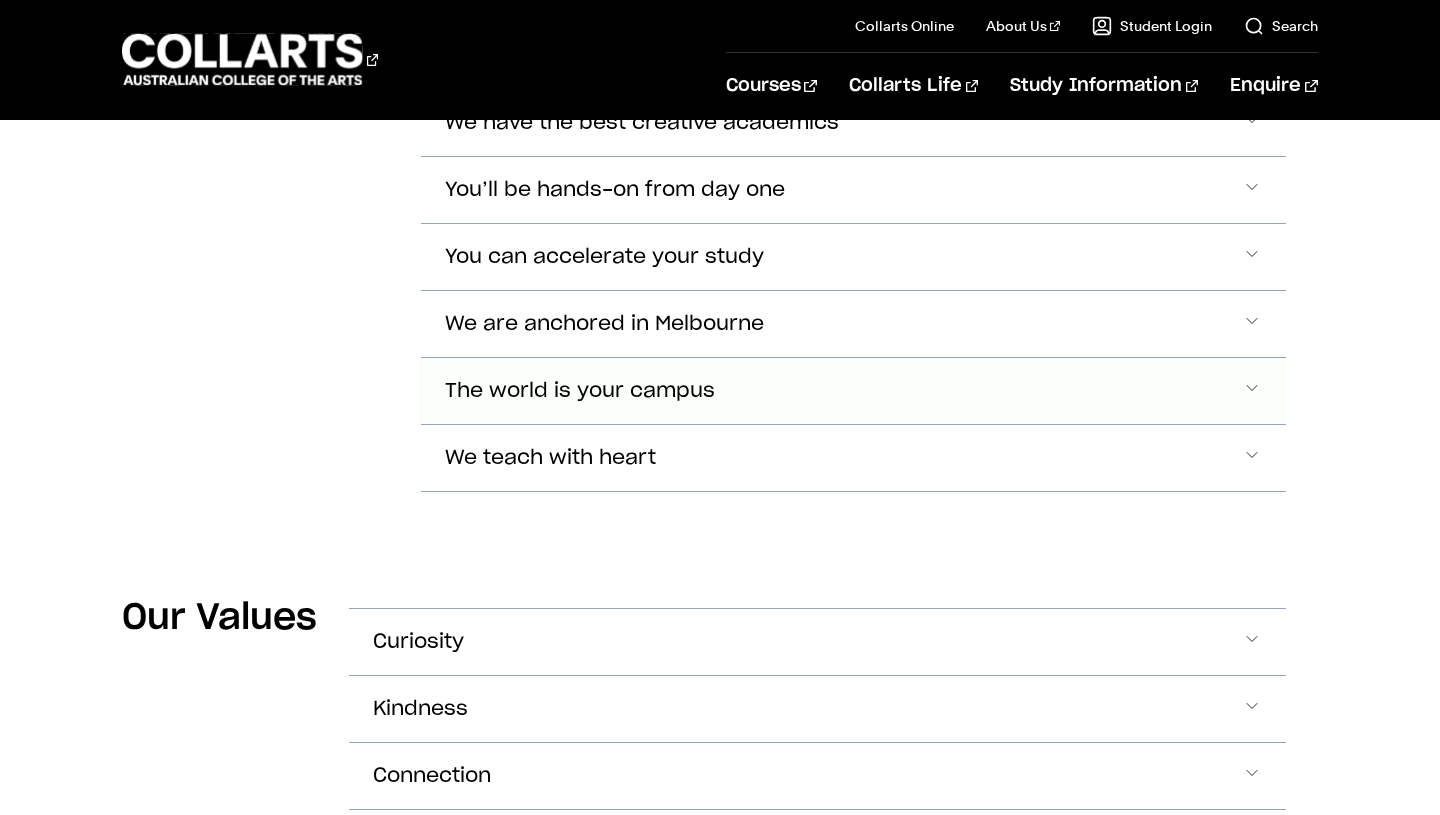click at bounding box center (1252, -329) 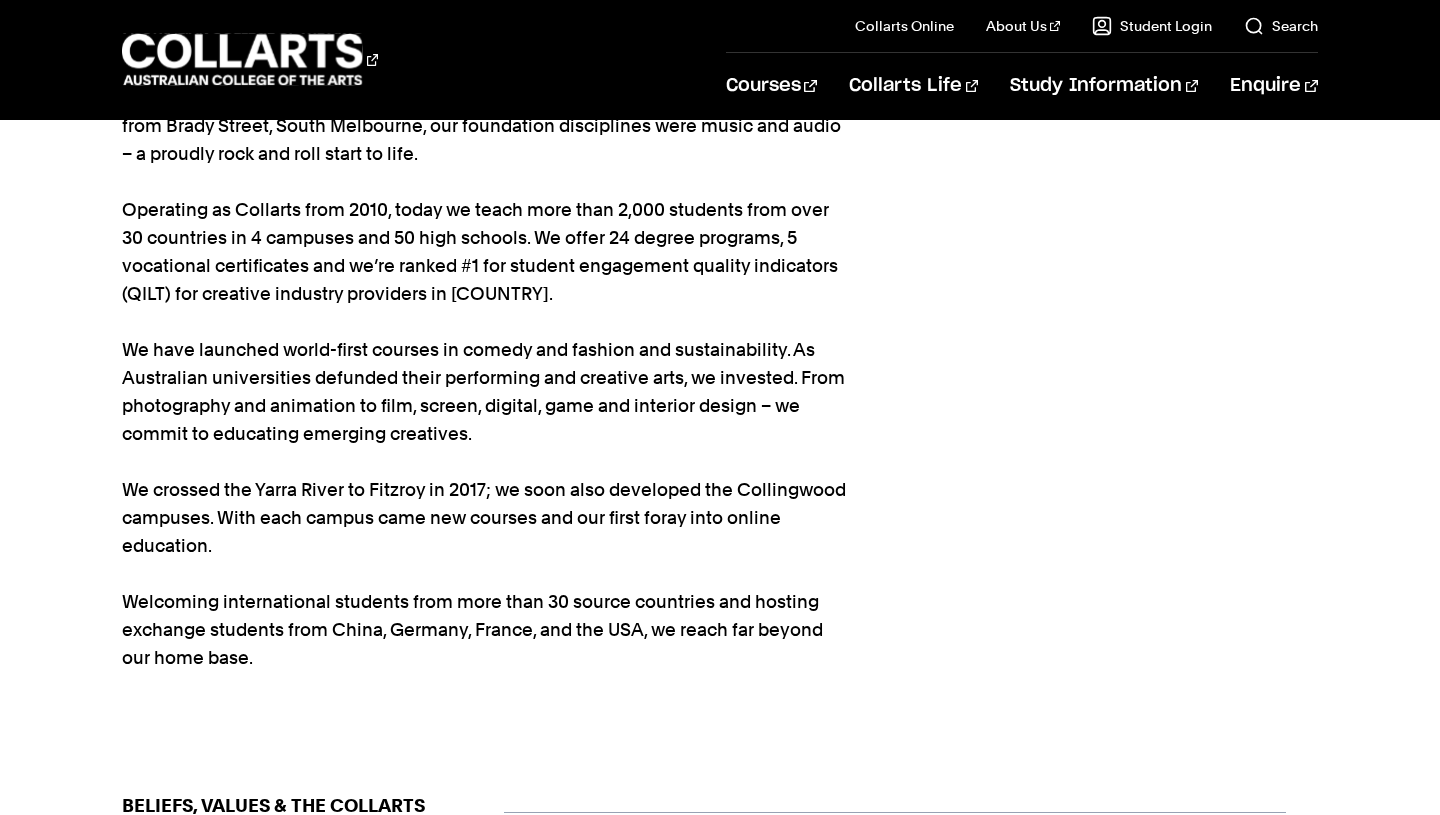 scroll, scrollTop: 0, scrollLeft: 0, axis: both 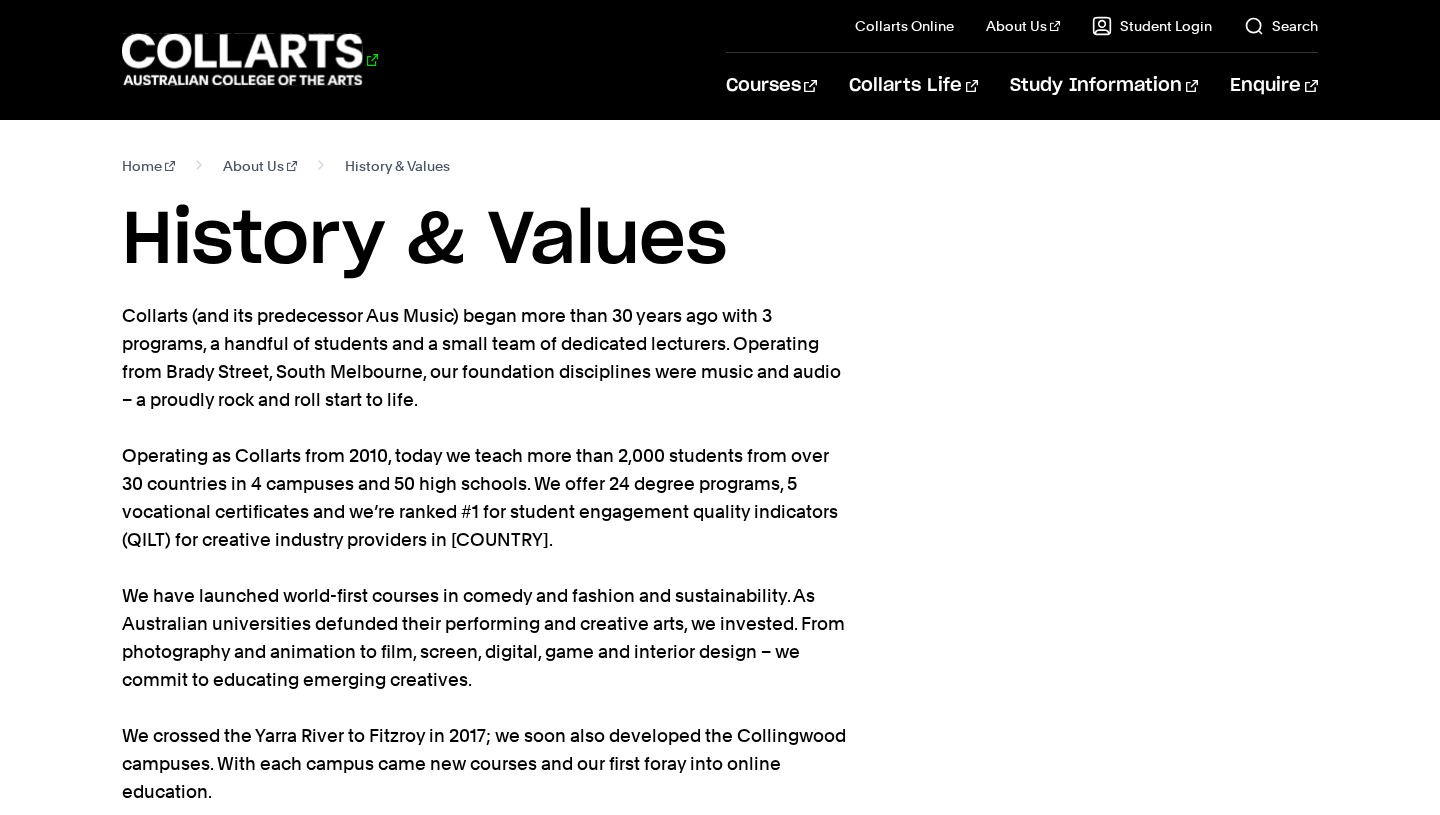 drag, startPoint x: 392, startPoint y: 82, endPoint x: 241, endPoint y: 55, distance: 153.39491 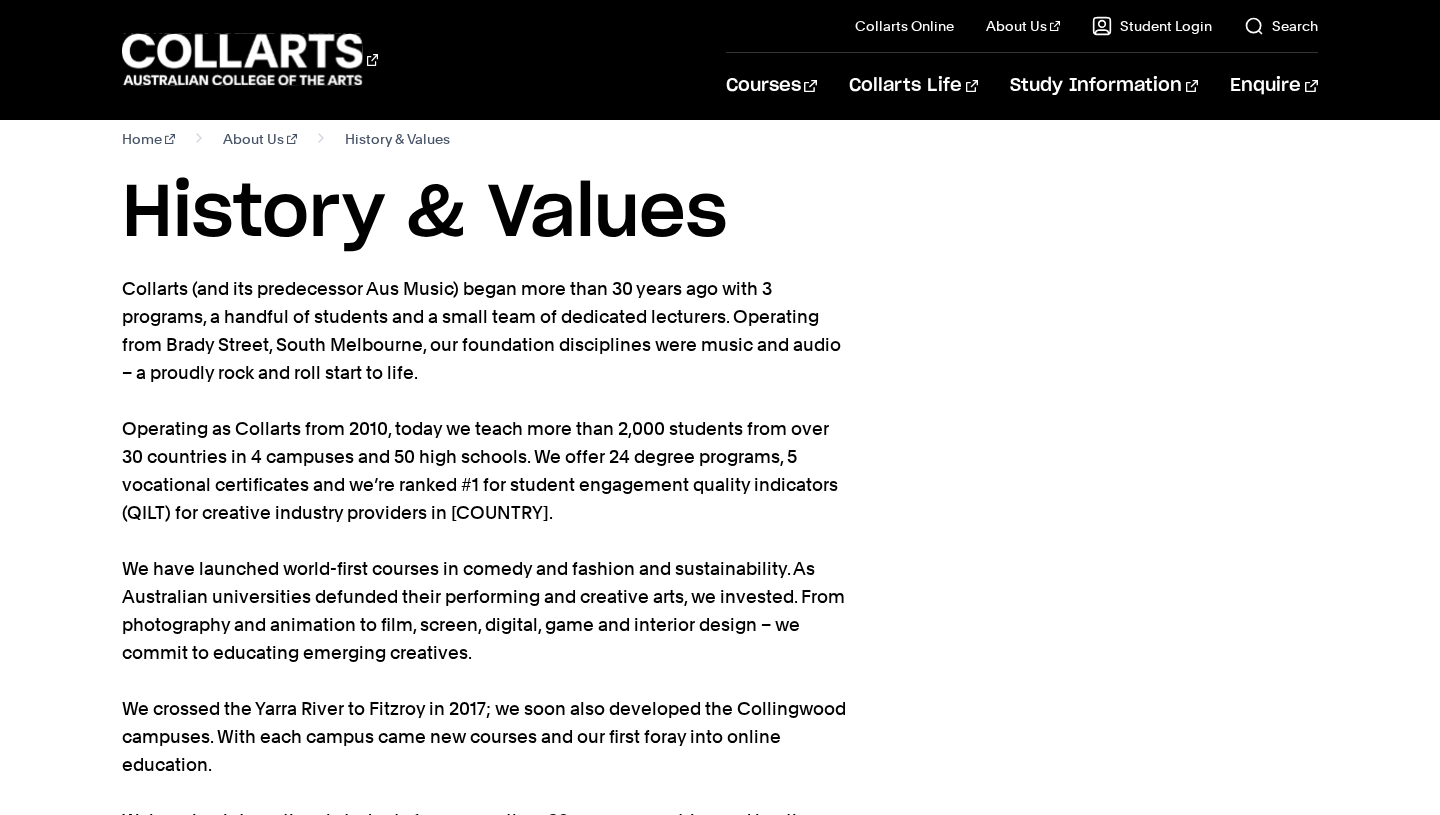 scroll, scrollTop: 0, scrollLeft: 0, axis: both 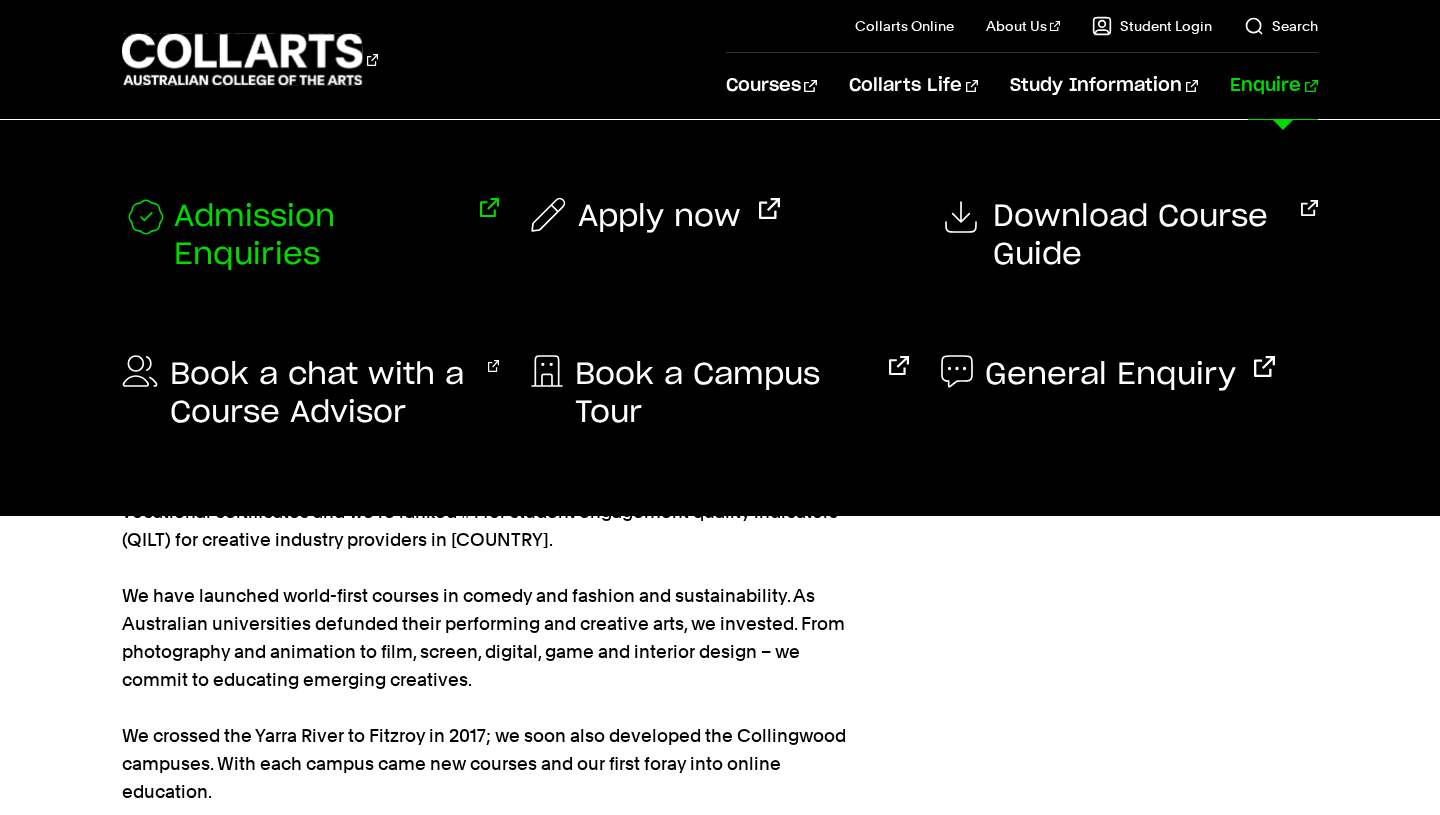 click on "Admission Enquiries" at bounding box center [318, 236] 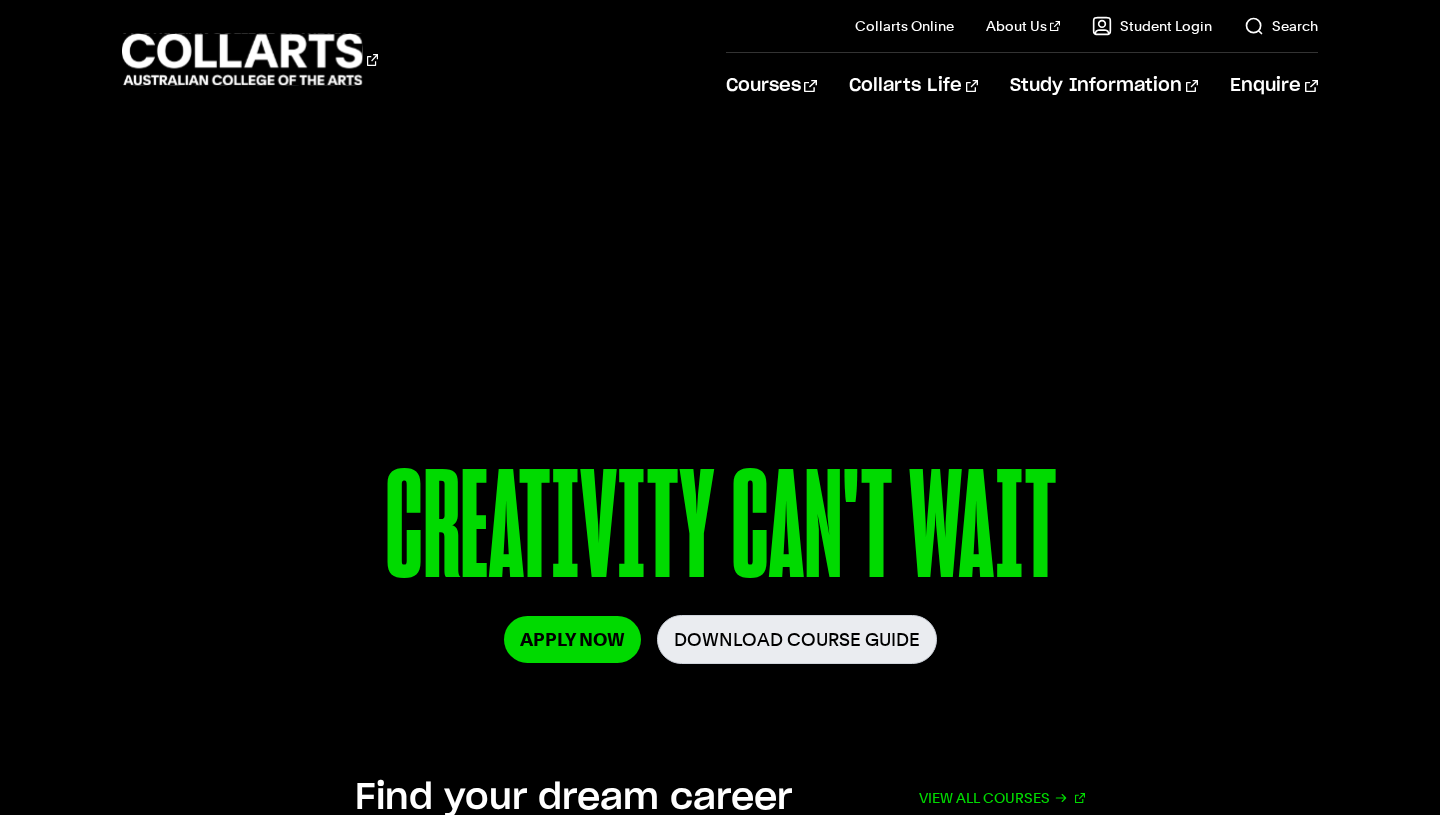 scroll, scrollTop: 576, scrollLeft: 0, axis: vertical 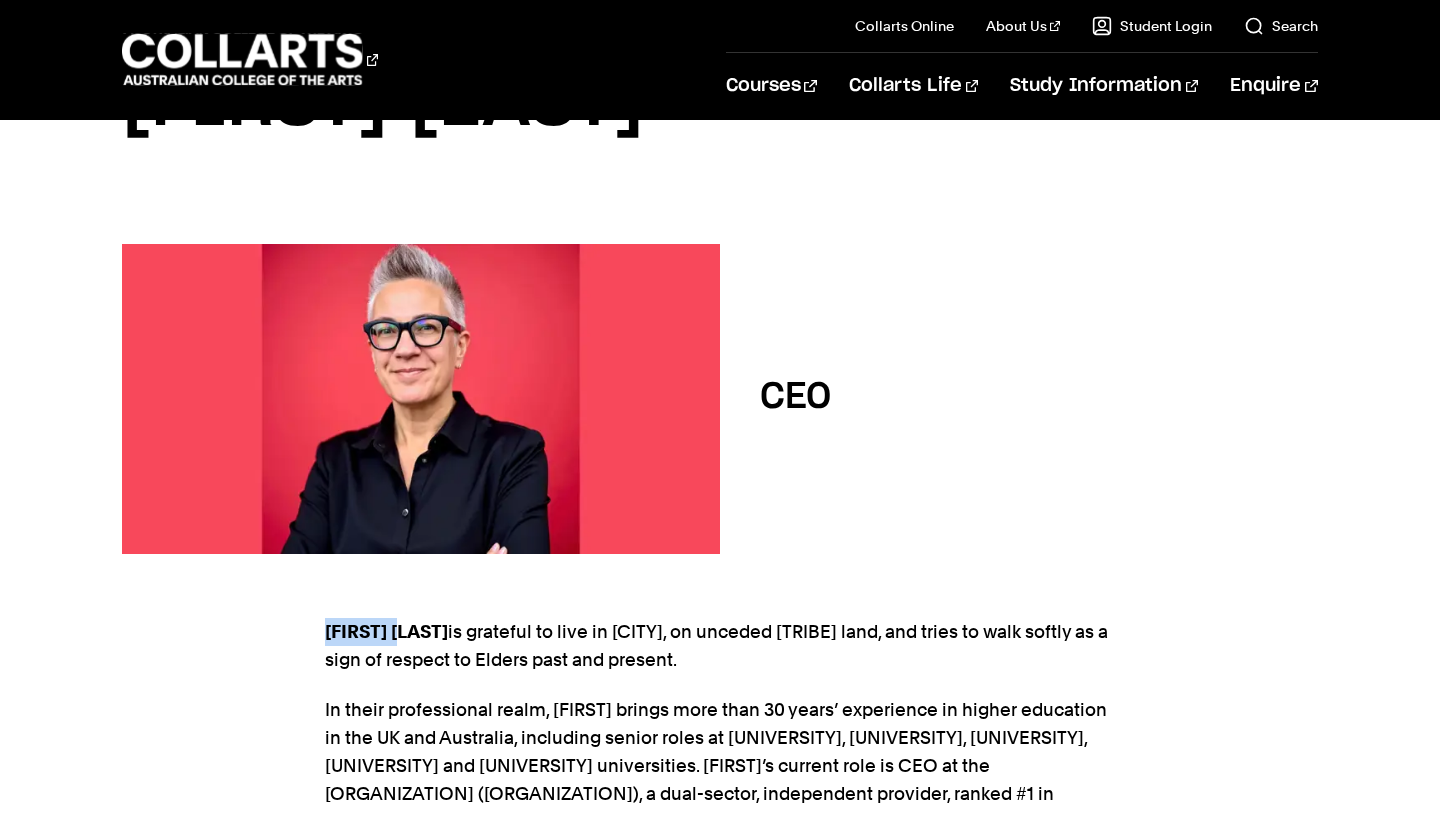 drag, startPoint x: 423, startPoint y: 634, endPoint x: 317, endPoint y: 636, distance: 106.01887 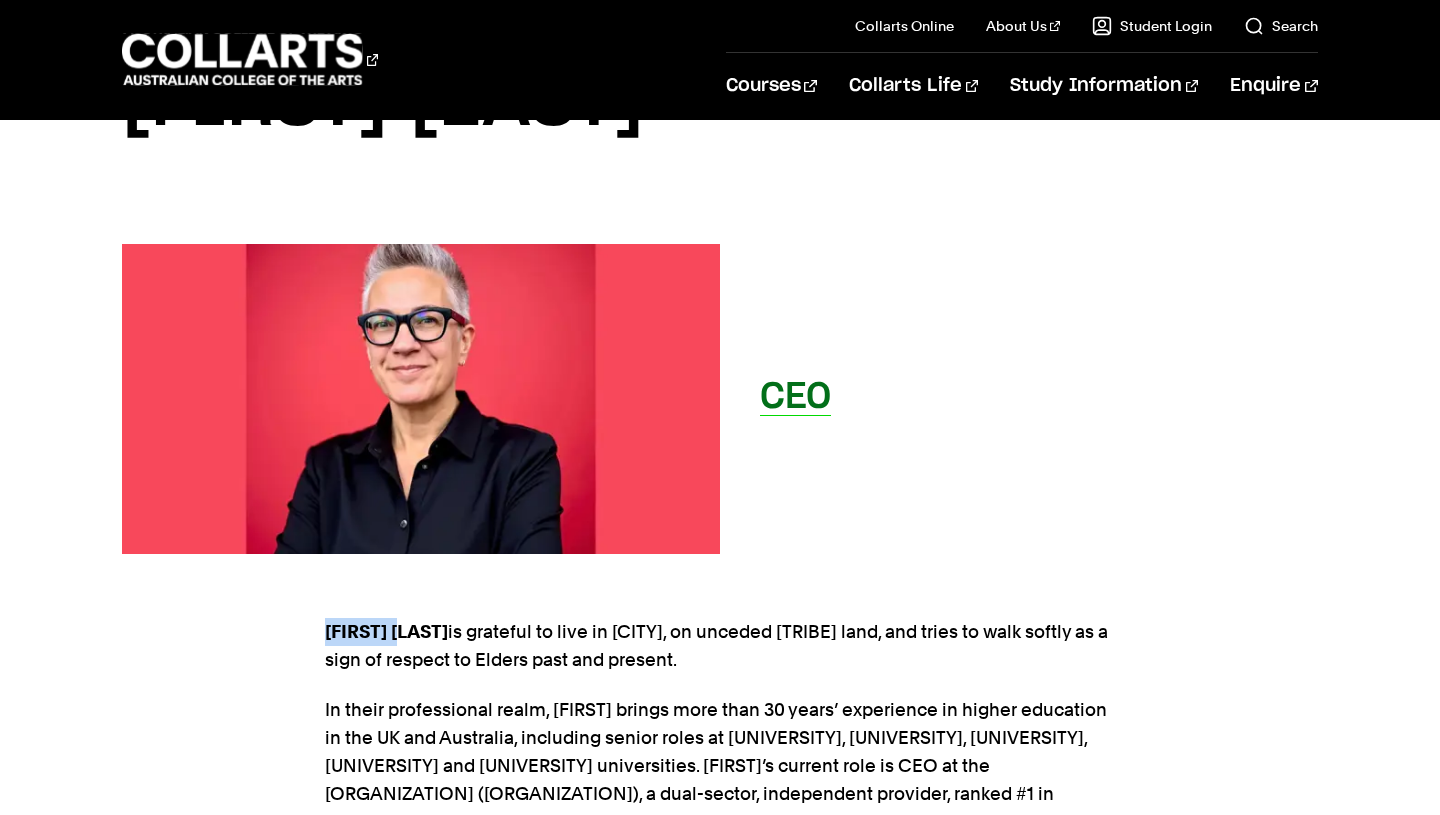 click on "CEO" at bounding box center [719, 399] 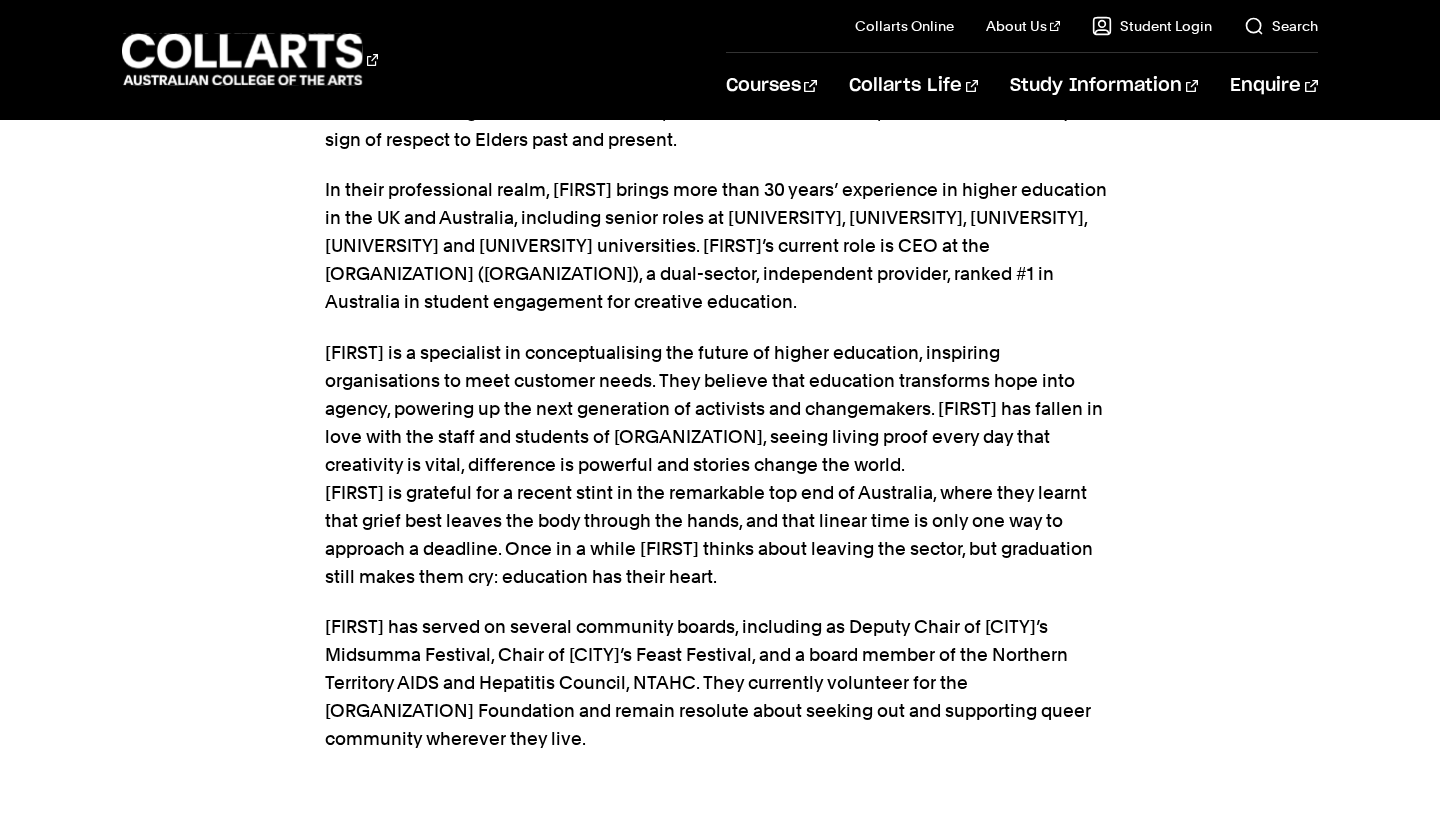 scroll, scrollTop: 761, scrollLeft: 0, axis: vertical 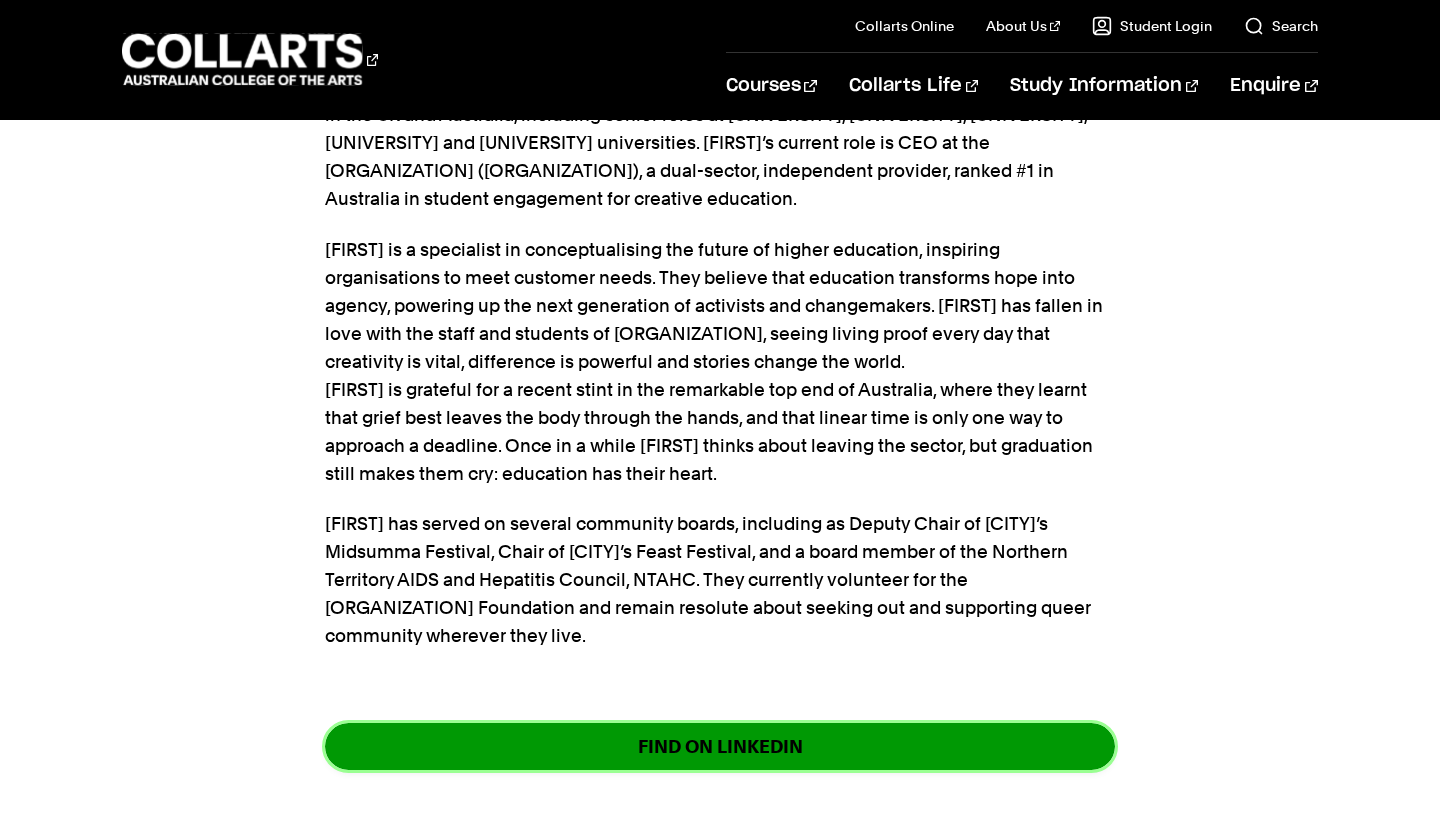 click on "FIND ON LINKEDIN" at bounding box center (720, 746) 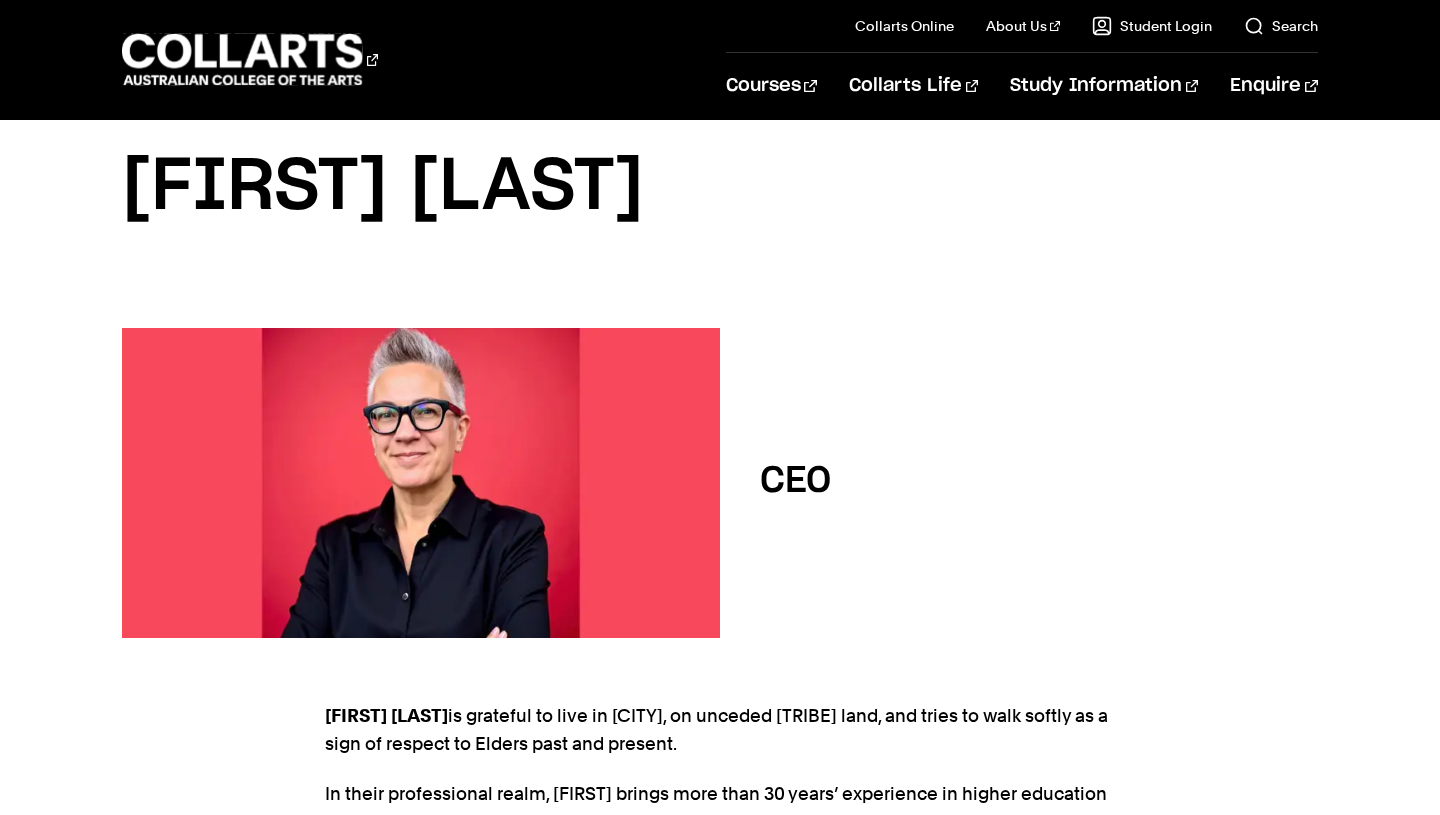 scroll, scrollTop: 56, scrollLeft: 0, axis: vertical 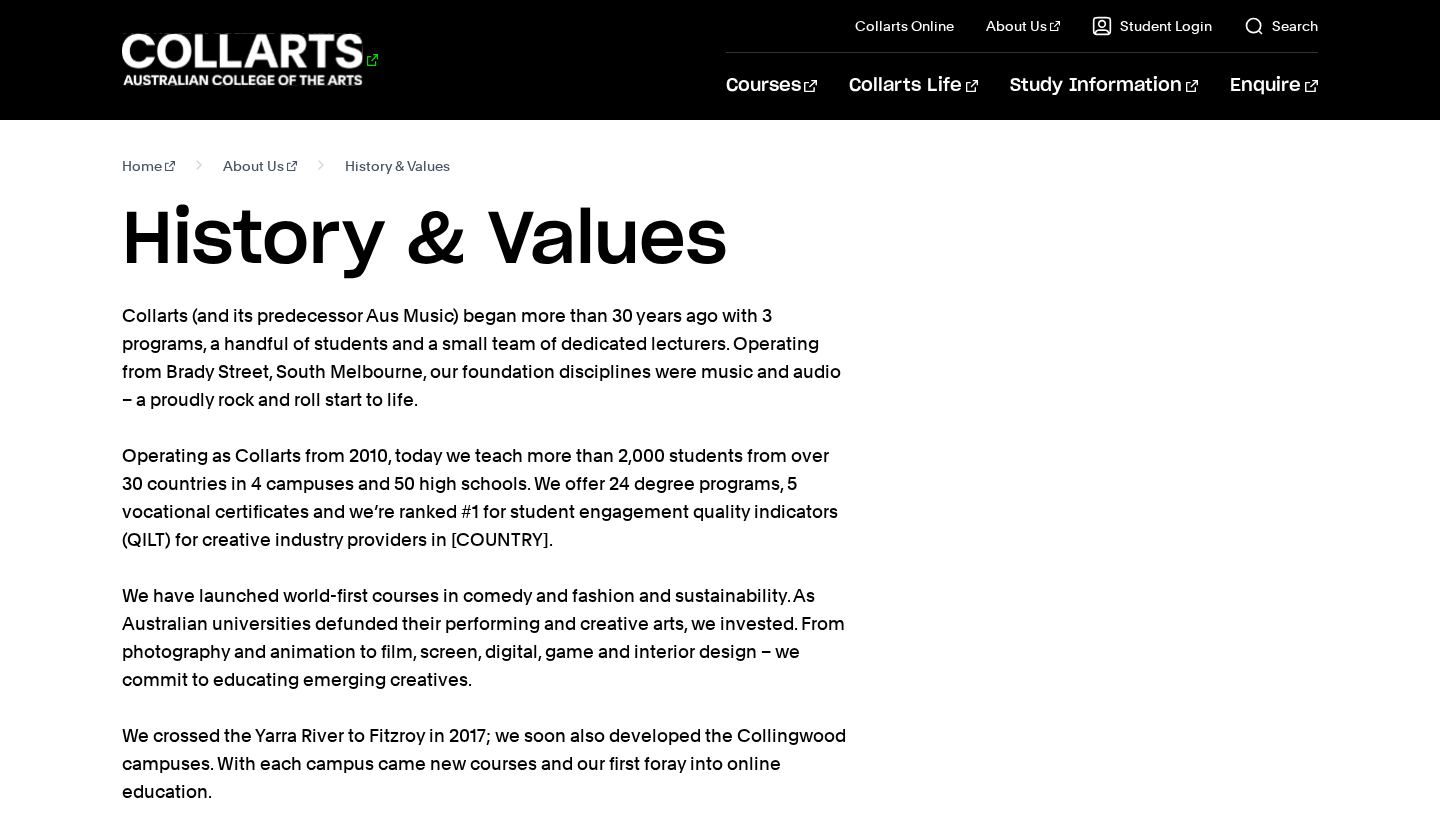 drag, startPoint x: 367, startPoint y: 79, endPoint x: 302, endPoint y: 69, distance: 65.76473 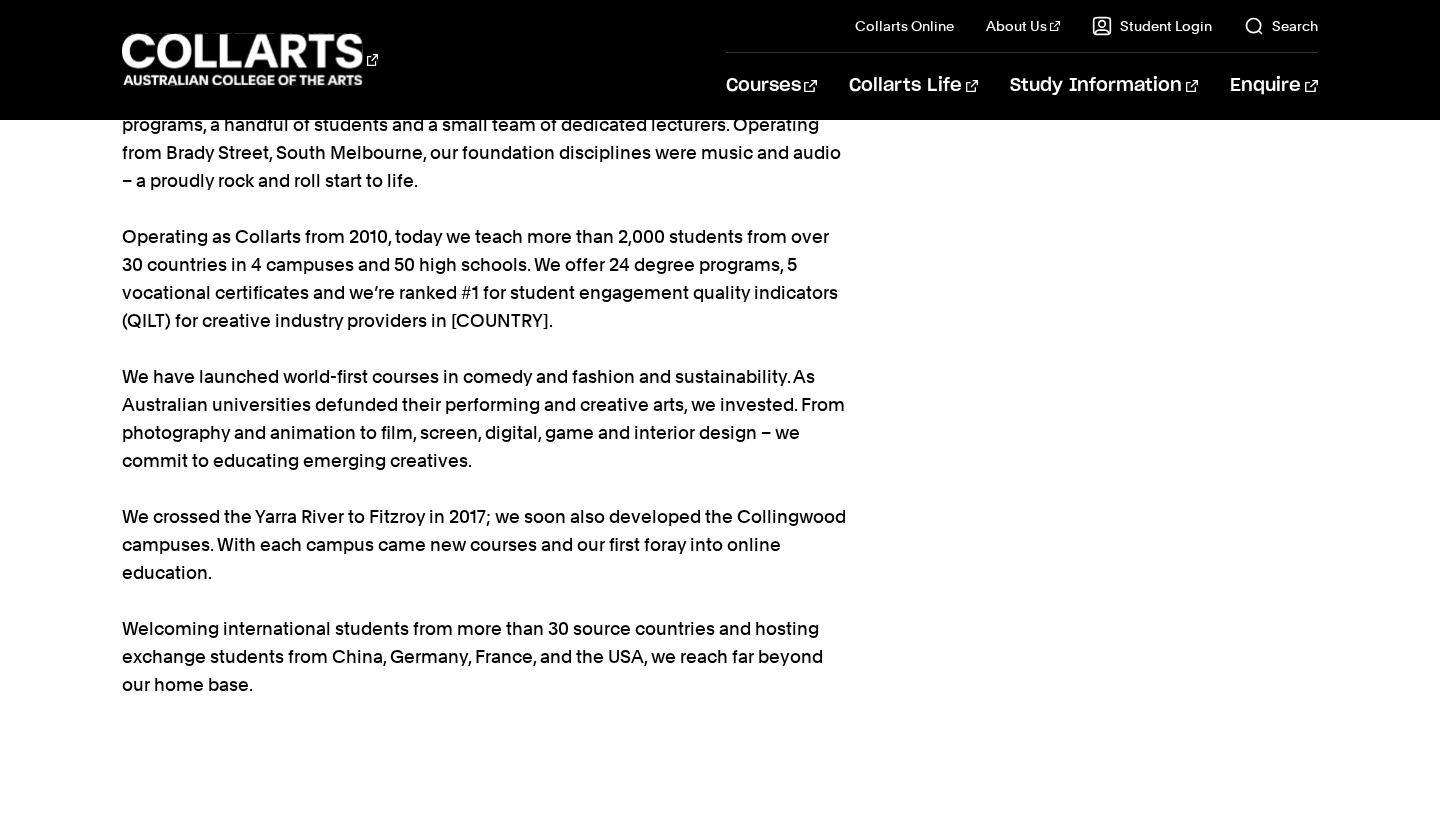 scroll, scrollTop: 0, scrollLeft: 0, axis: both 